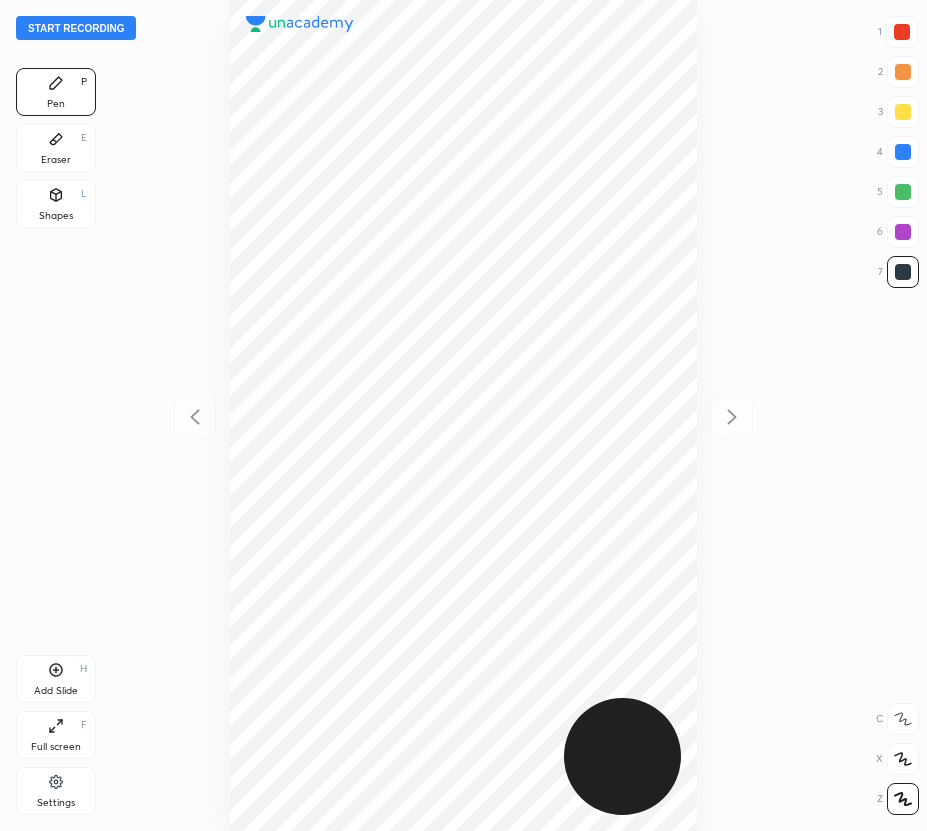 scroll, scrollTop: 0, scrollLeft: 0, axis: both 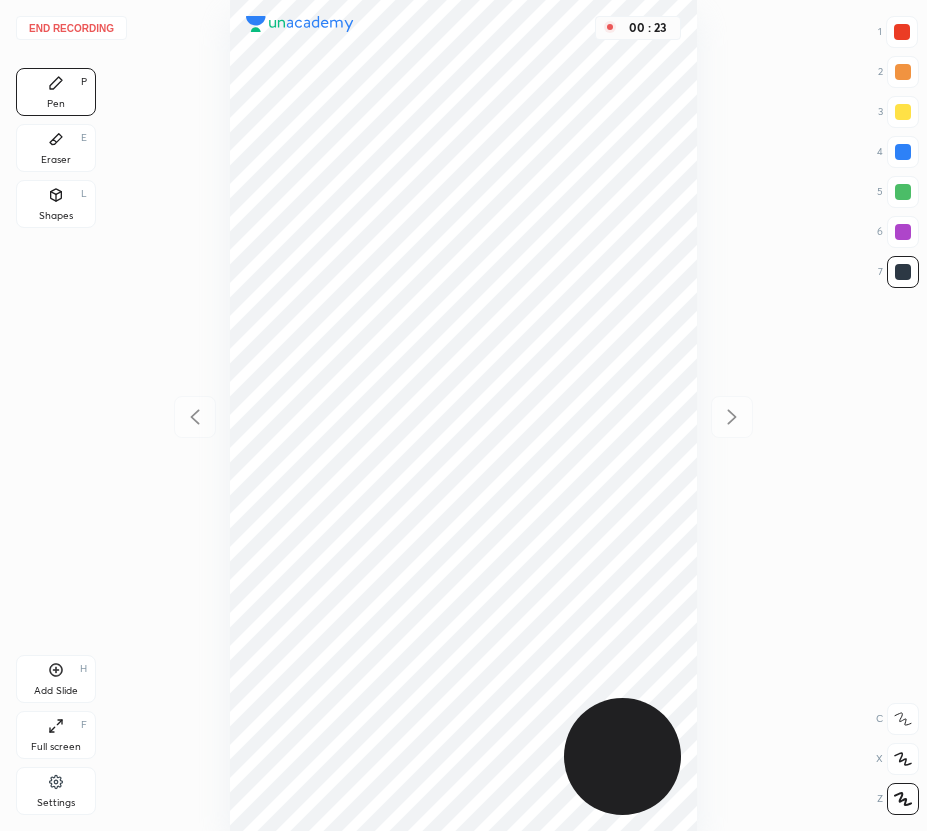 click at bounding box center (902, 32) 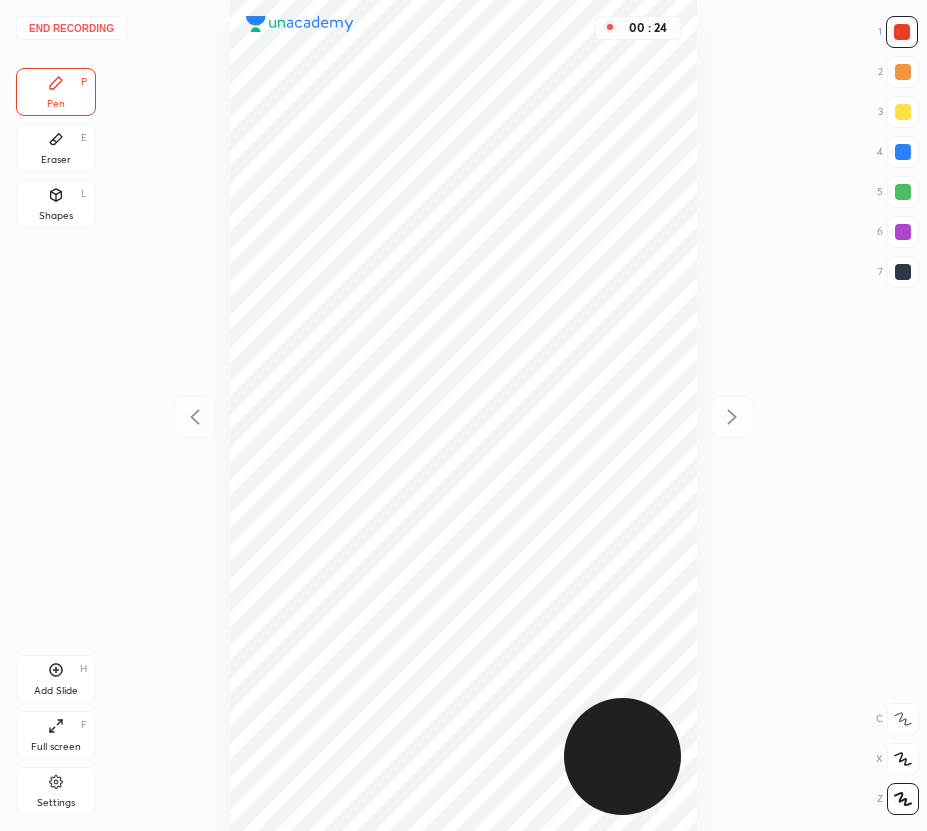 drag, startPoint x: 60, startPoint y: 207, endPoint x: 200, endPoint y: 262, distance: 150.41609 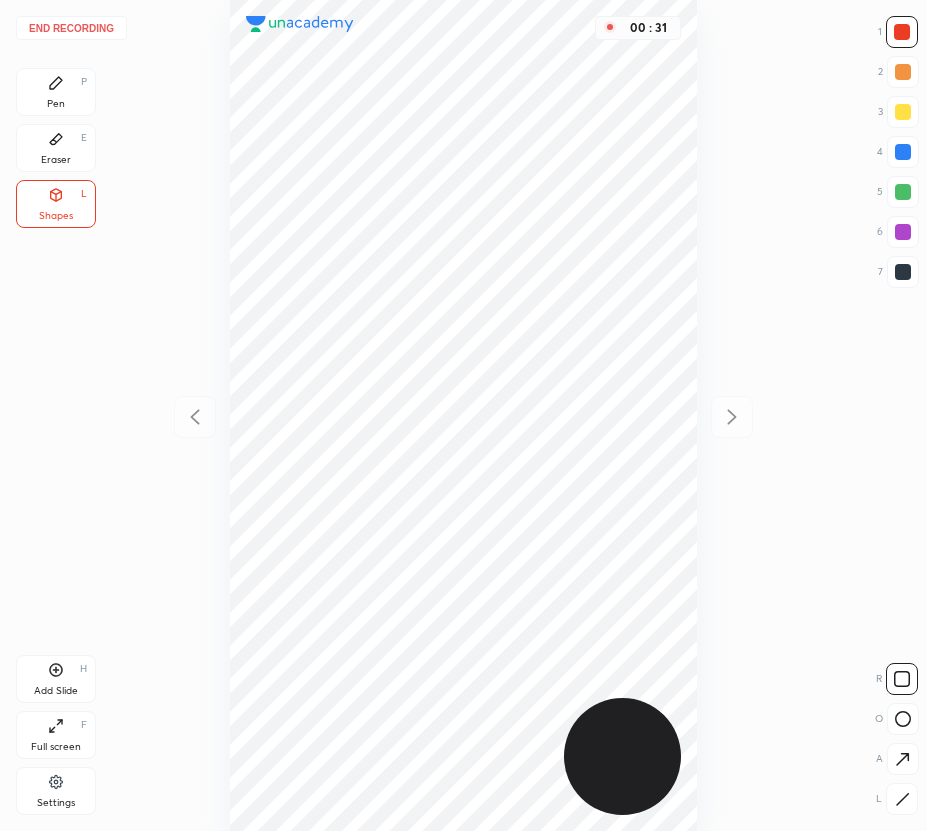 click 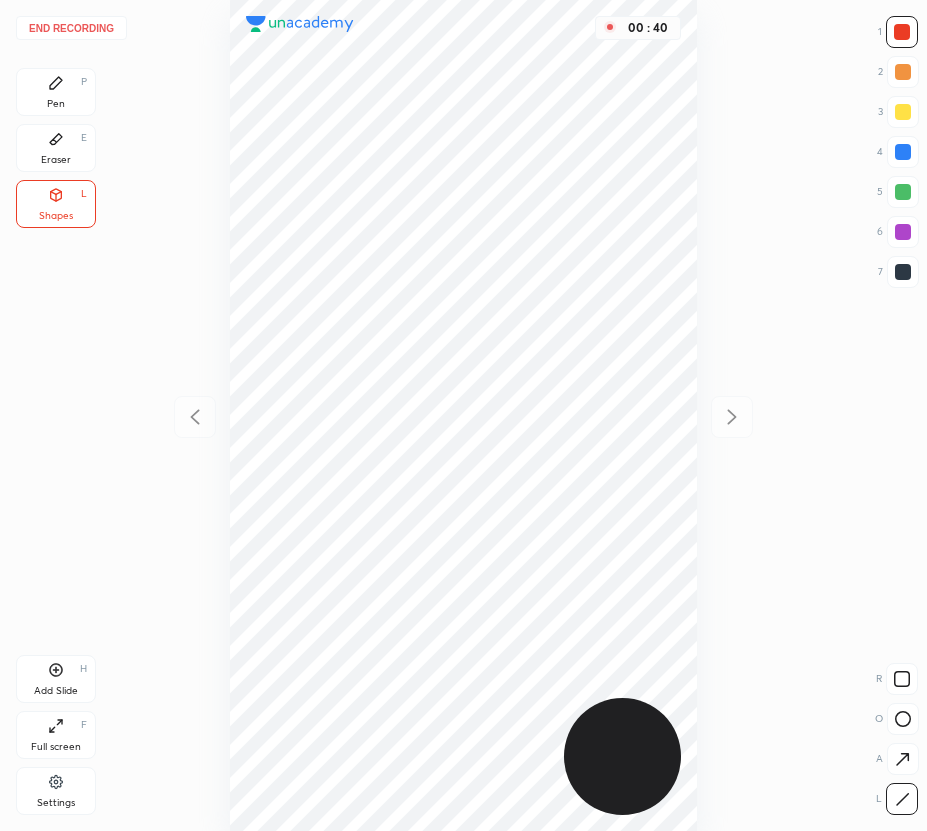 drag, startPoint x: 905, startPoint y: 152, endPoint x: 883, endPoint y: 156, distance: 22.36068 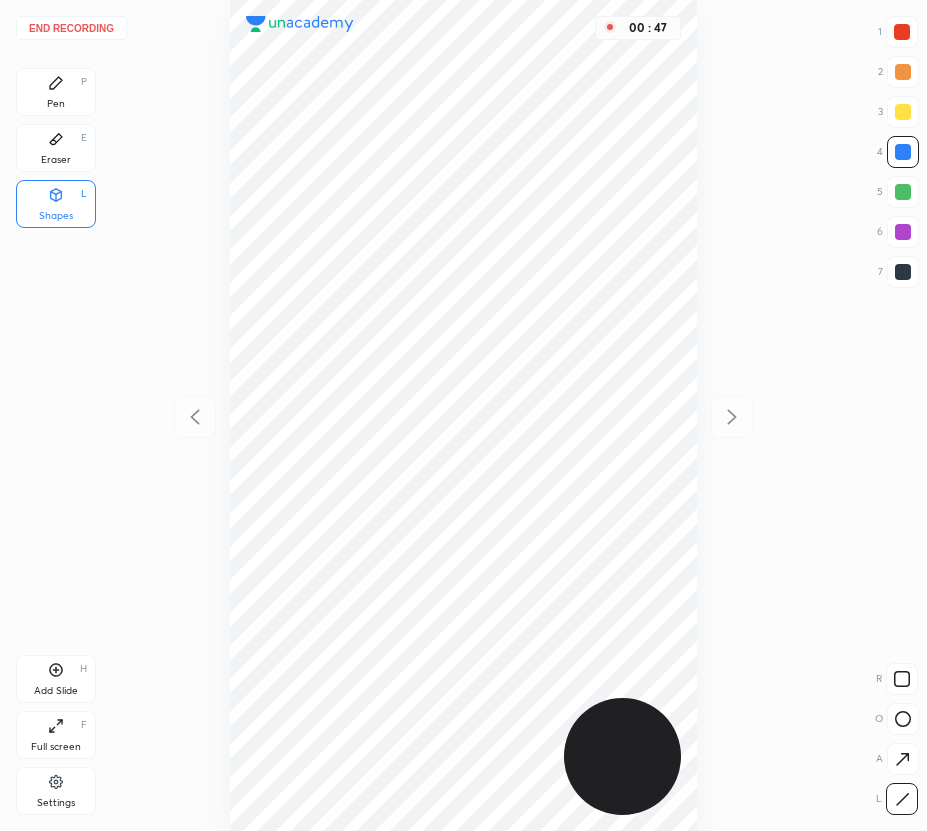 click at bounding box center [903, 272] 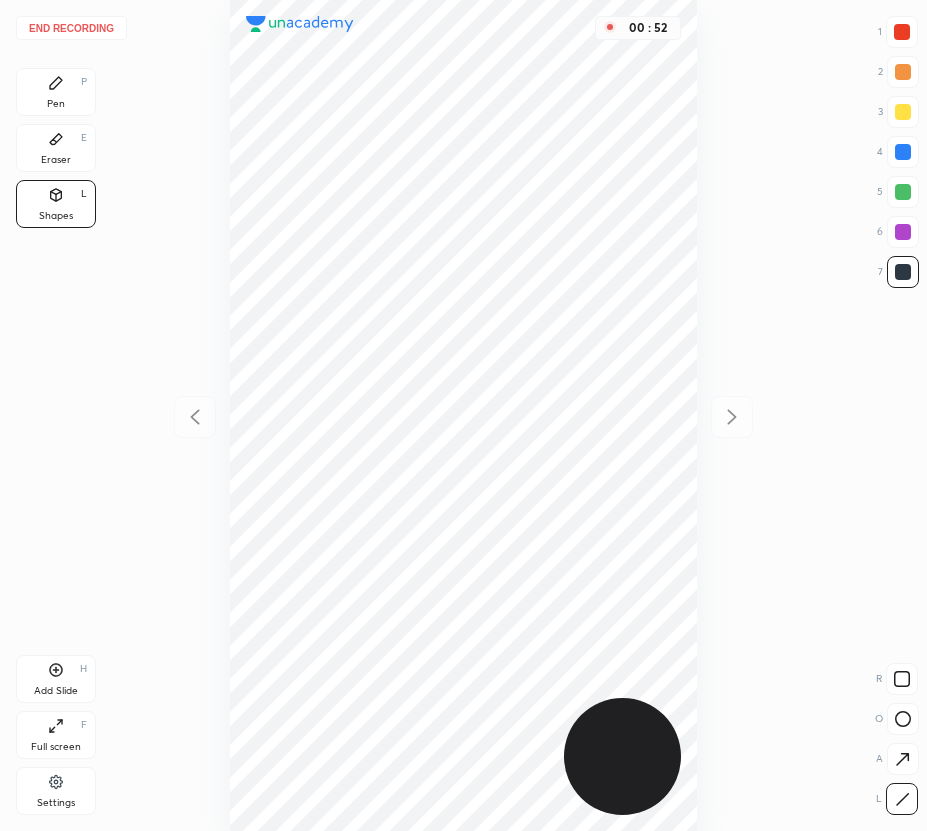 click on "Pen P" at bounding box center [56, 92] 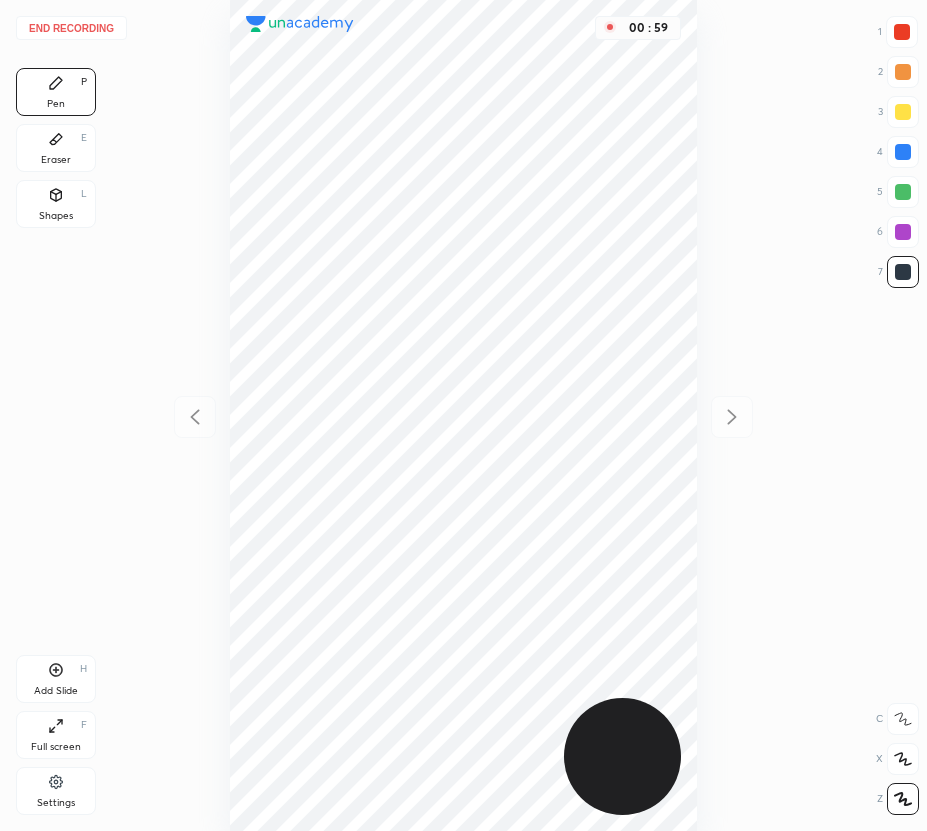 click at bounding box center [903, 232] 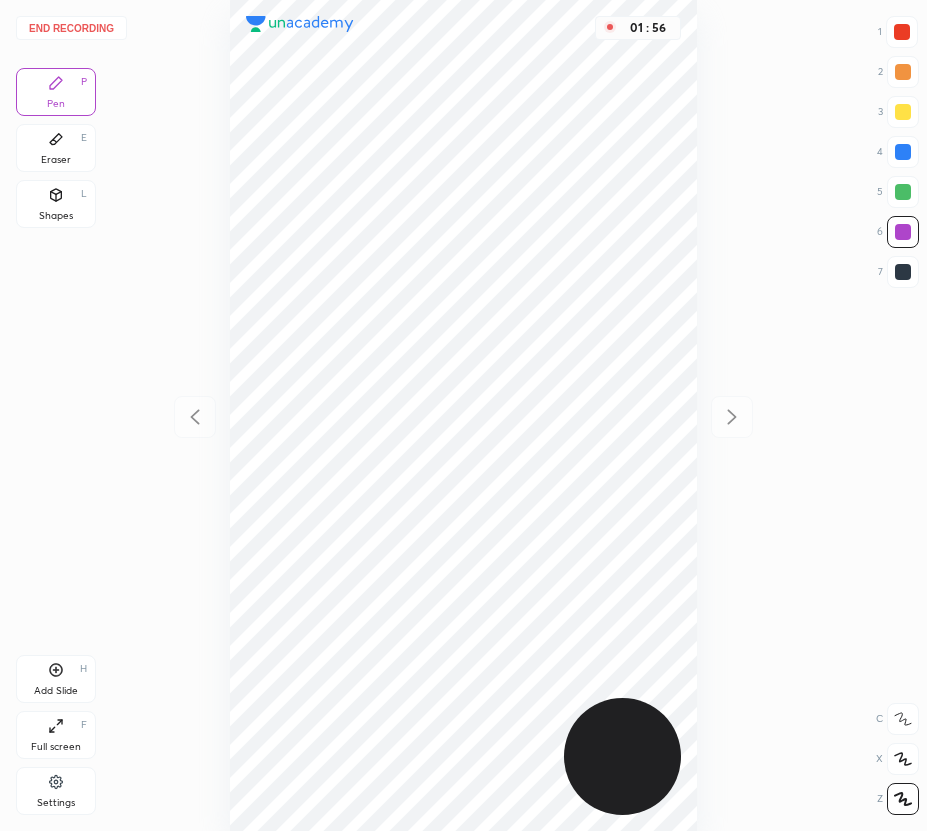 drag, startPoint x: 901, startPoint y: 189, endPoint x: 857, endPoint y: 204, distance: 46.486557 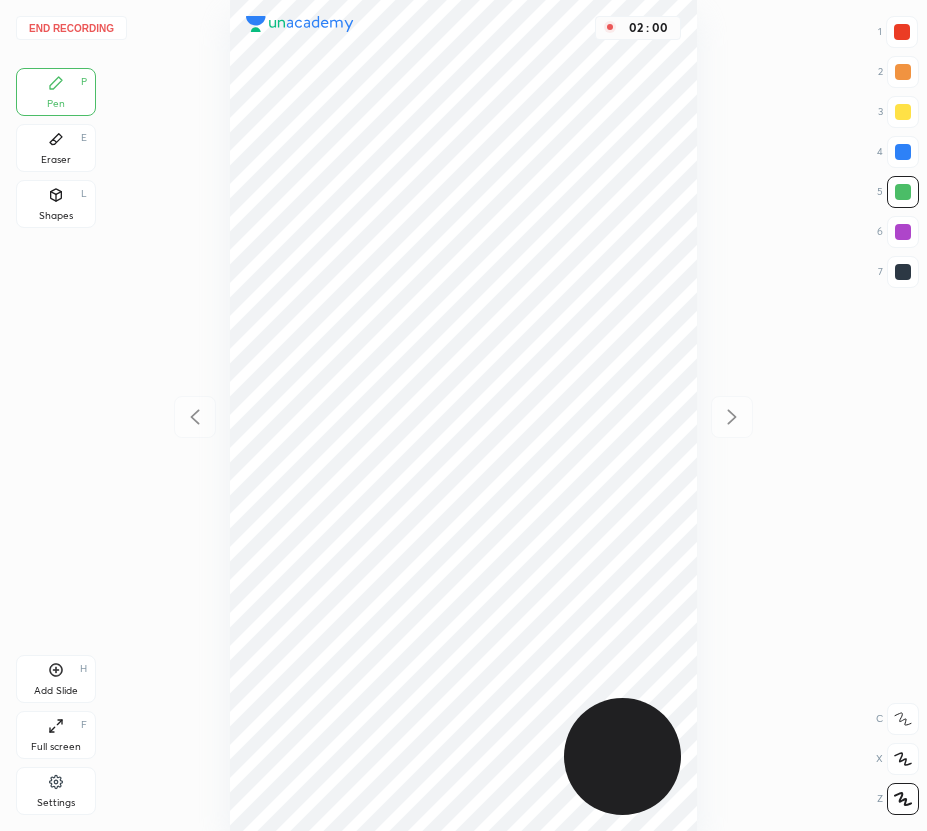 click on "Shapes L" at bounding box center [56, 204] 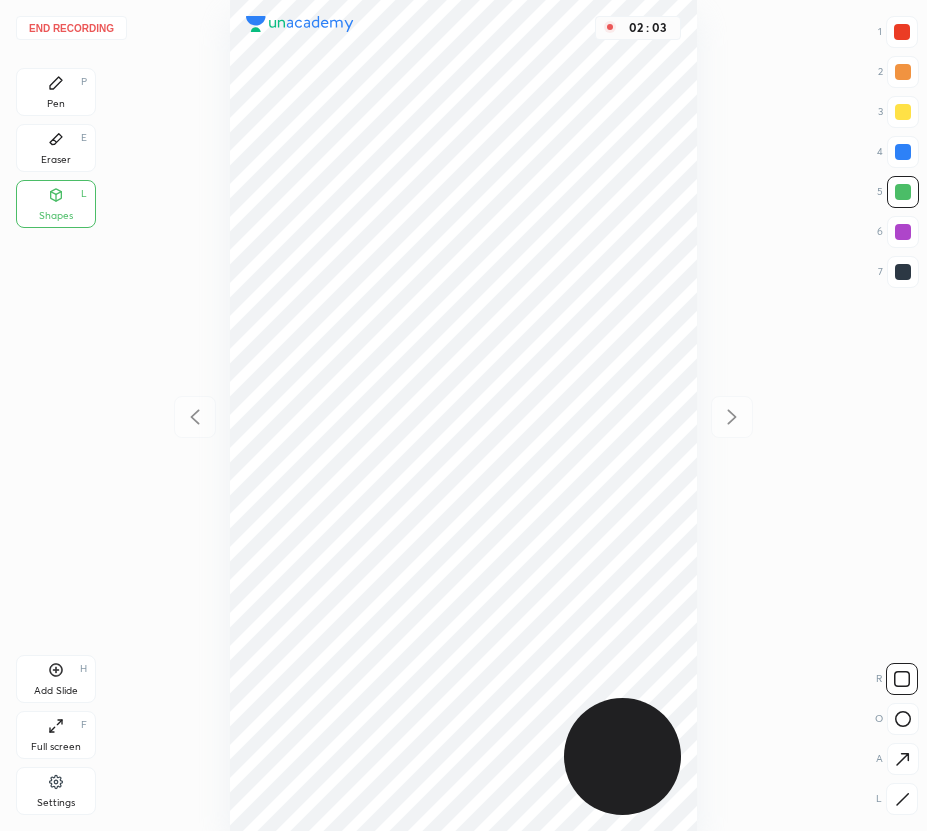 drag, startPoint x: 900, startPoint y: 198, endPoint x: 753, endPoint y: 249, distance: 155.59563 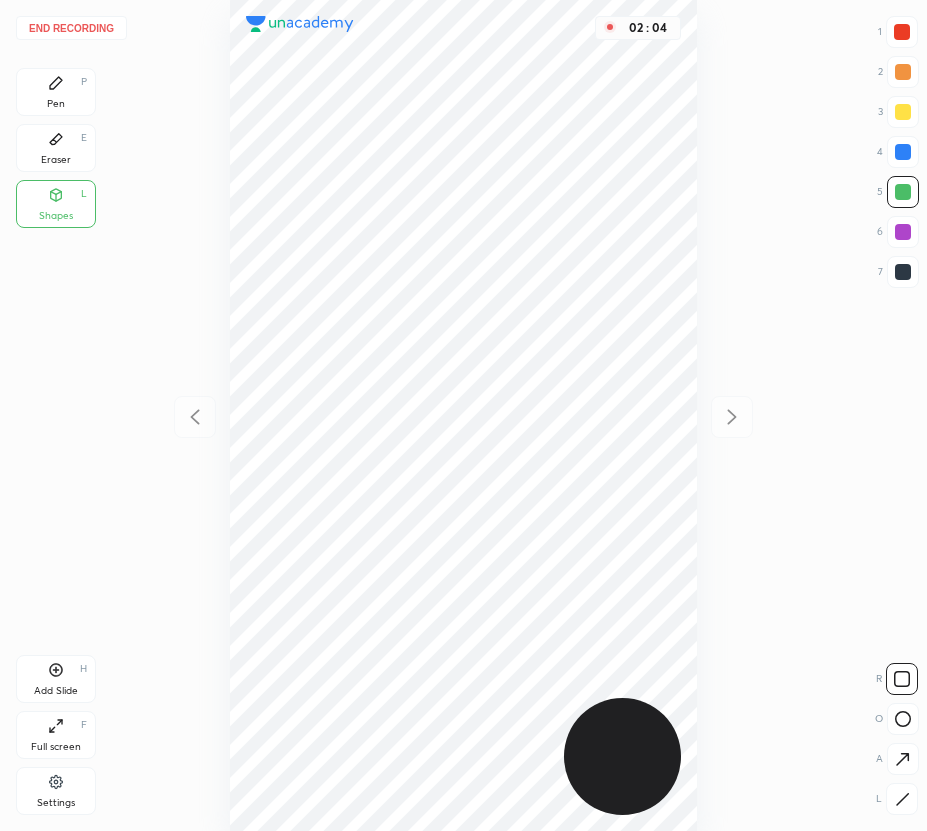 click at bounding box center (902, 799) 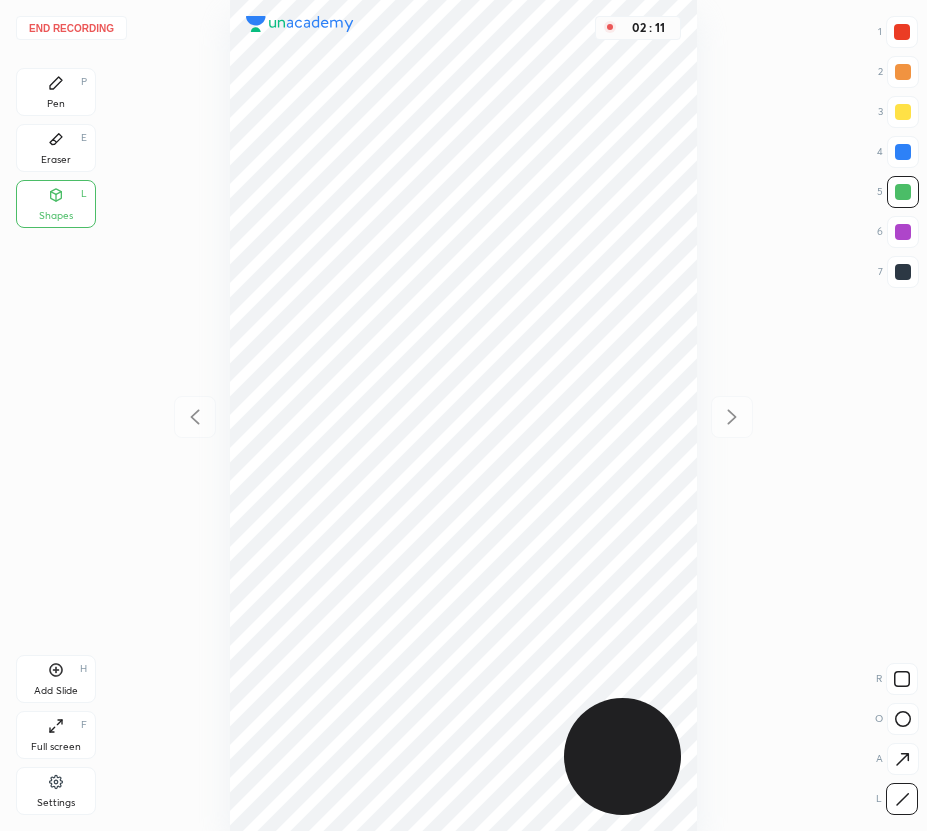 drag, startPoint x: 67, startPoint y: 94, endPoint x: 215, endPoint y: 257, distance: 220.16585 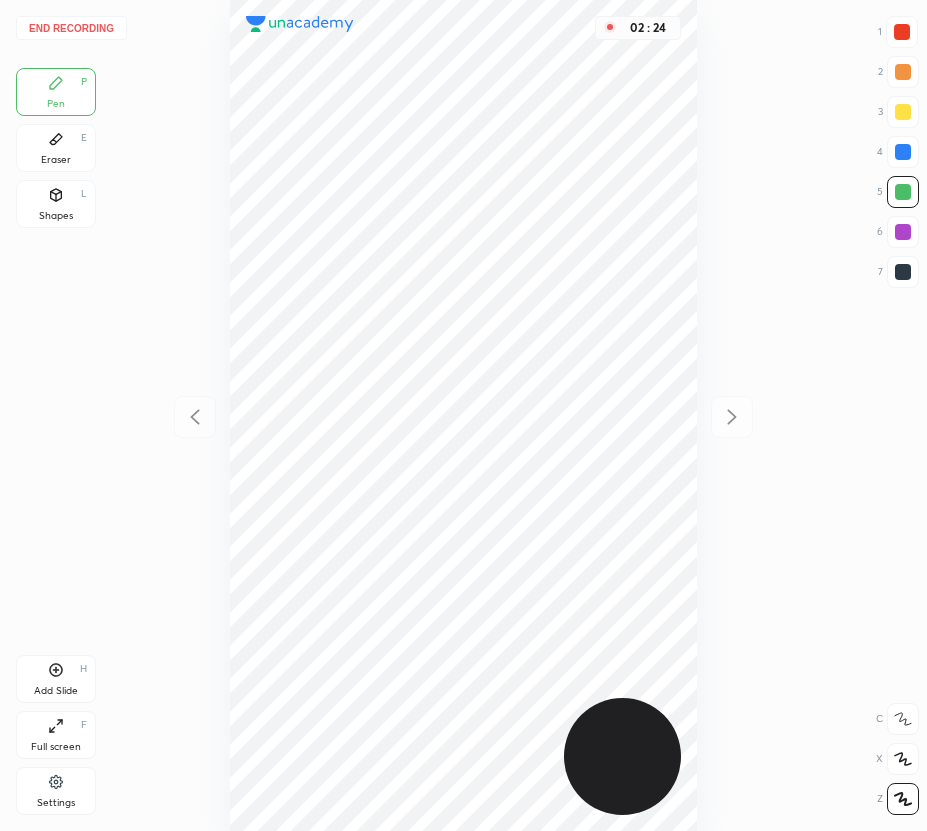 click at bounding box center [903, 272] 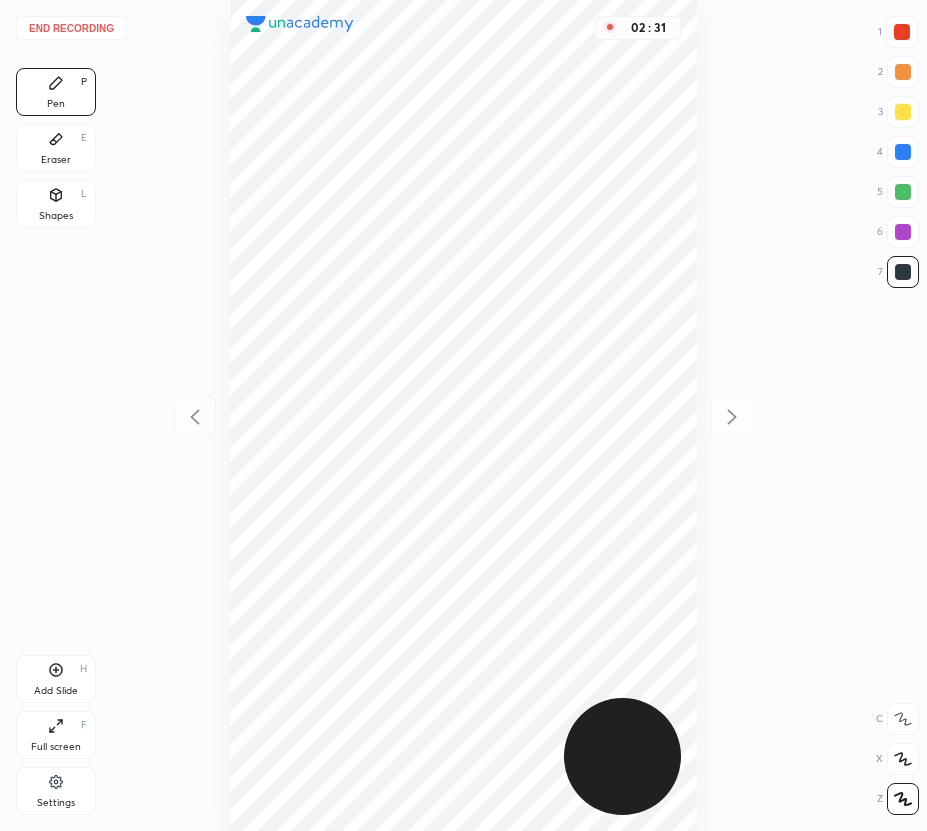 click at bounding box center (903, 232) 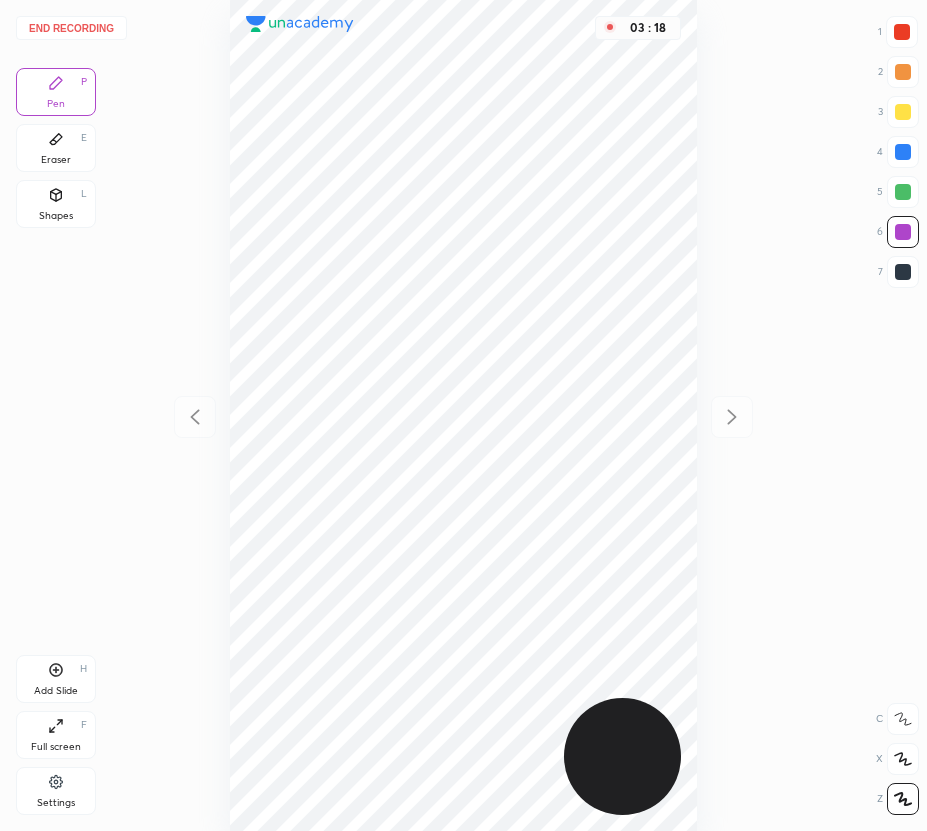 click at bounding box center [903, 152] 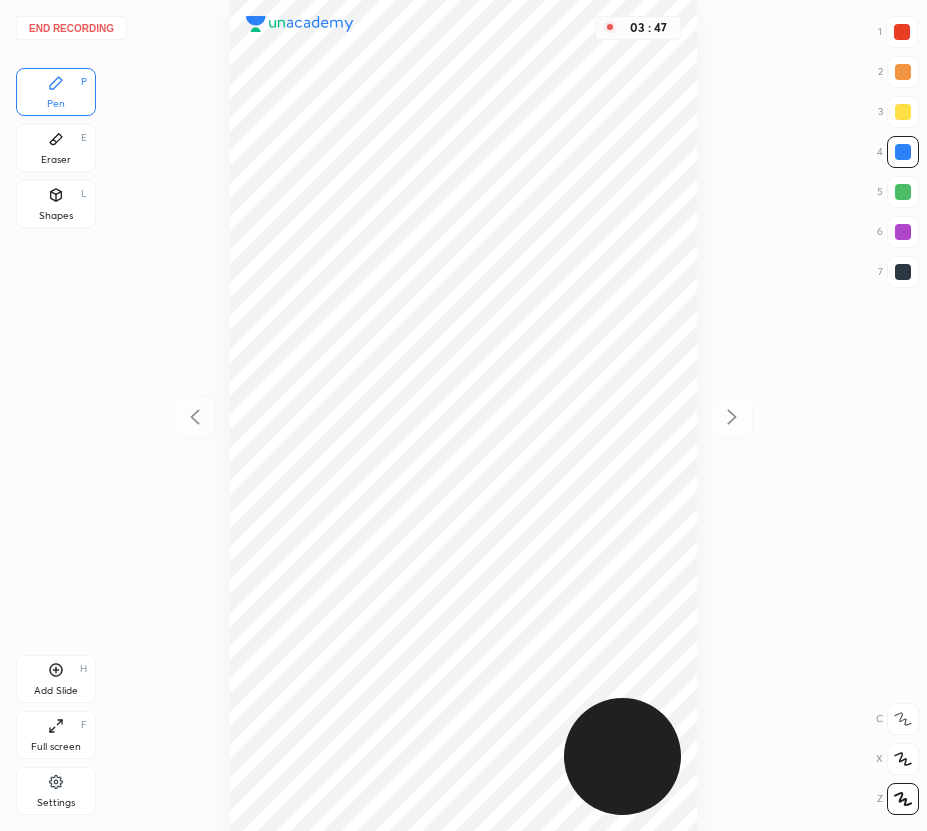 click 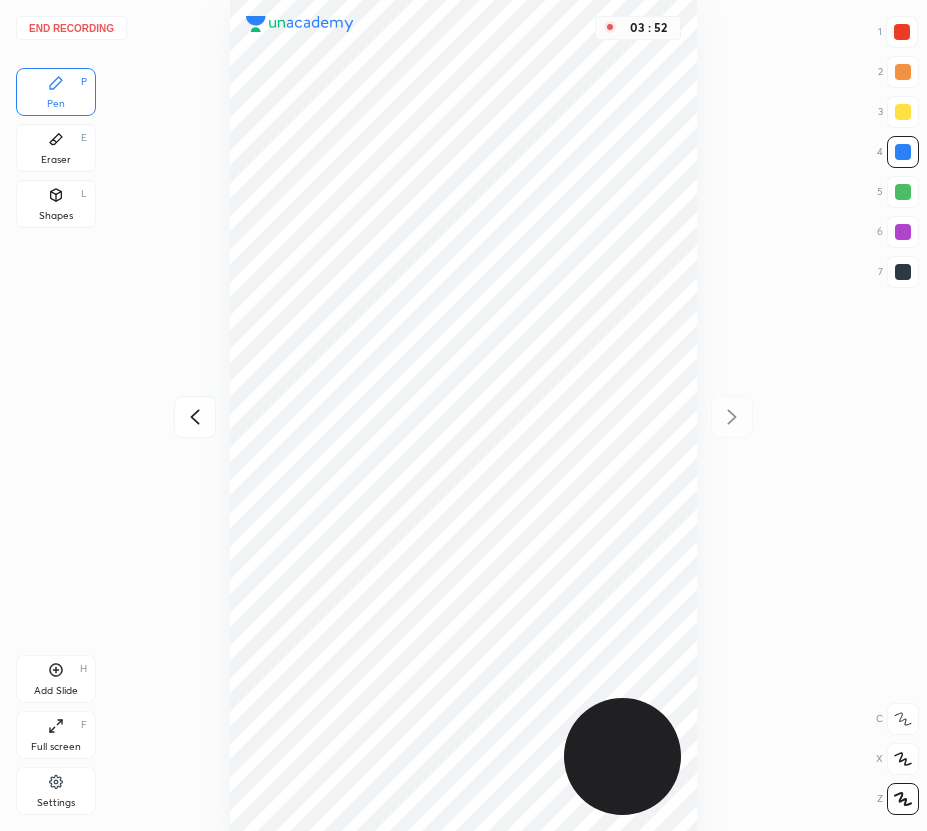 click 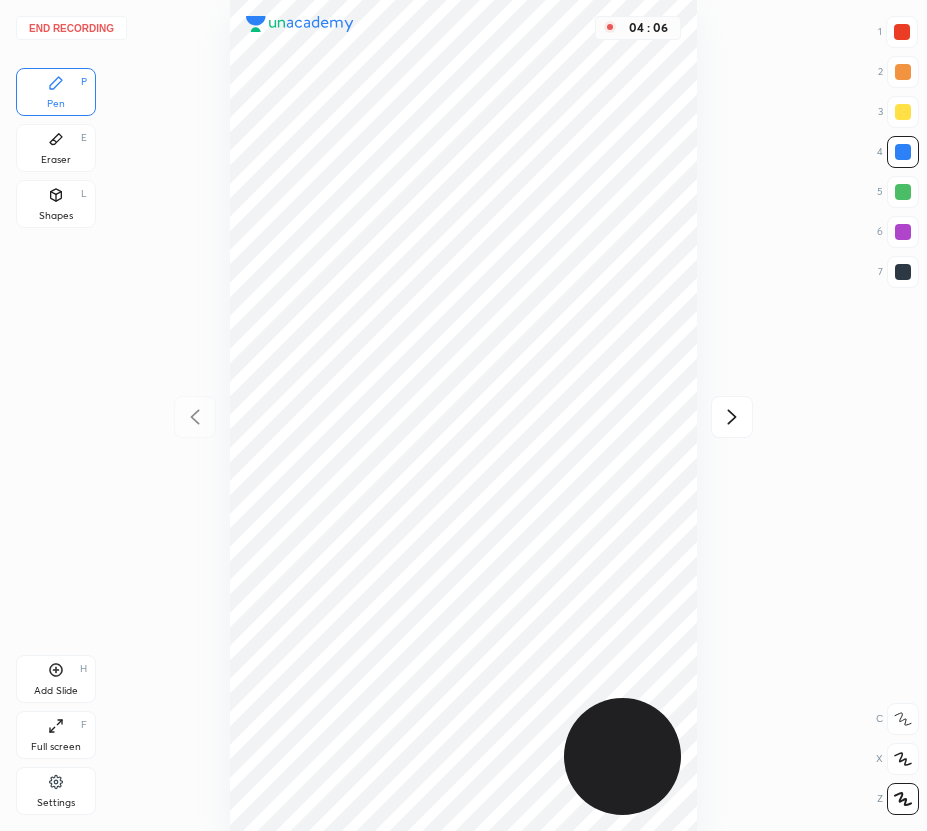 click 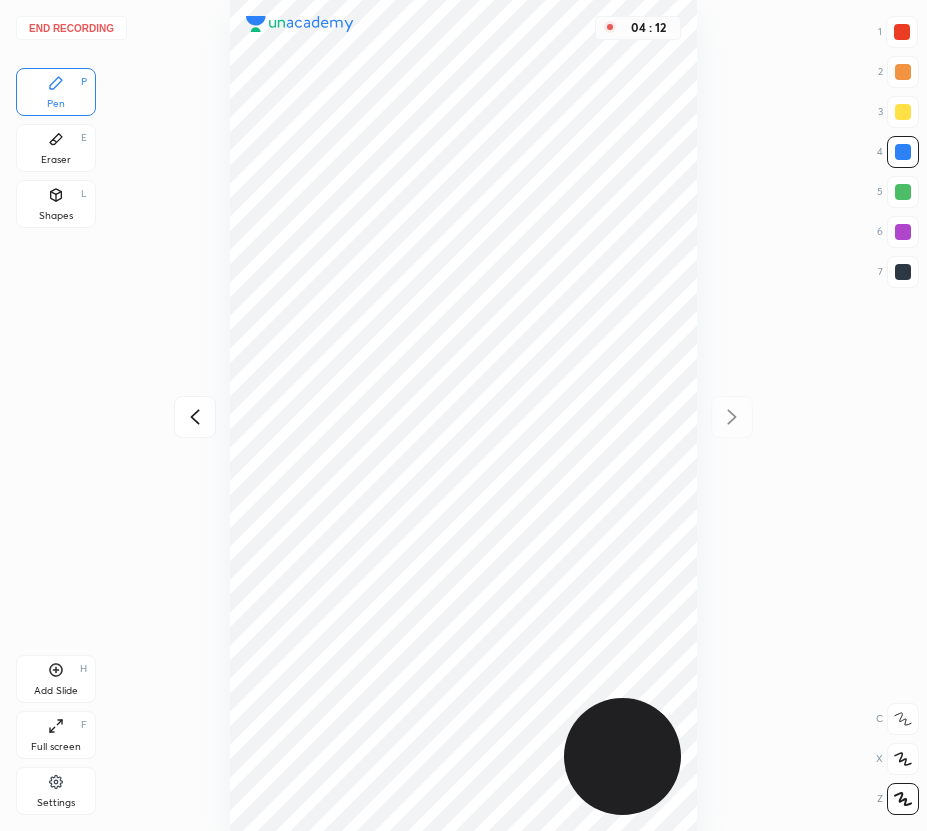 drag, startPoint x: 185, startPoint y: 418, endPoint x: 180, endPoint y: 407, distance: 12.083046 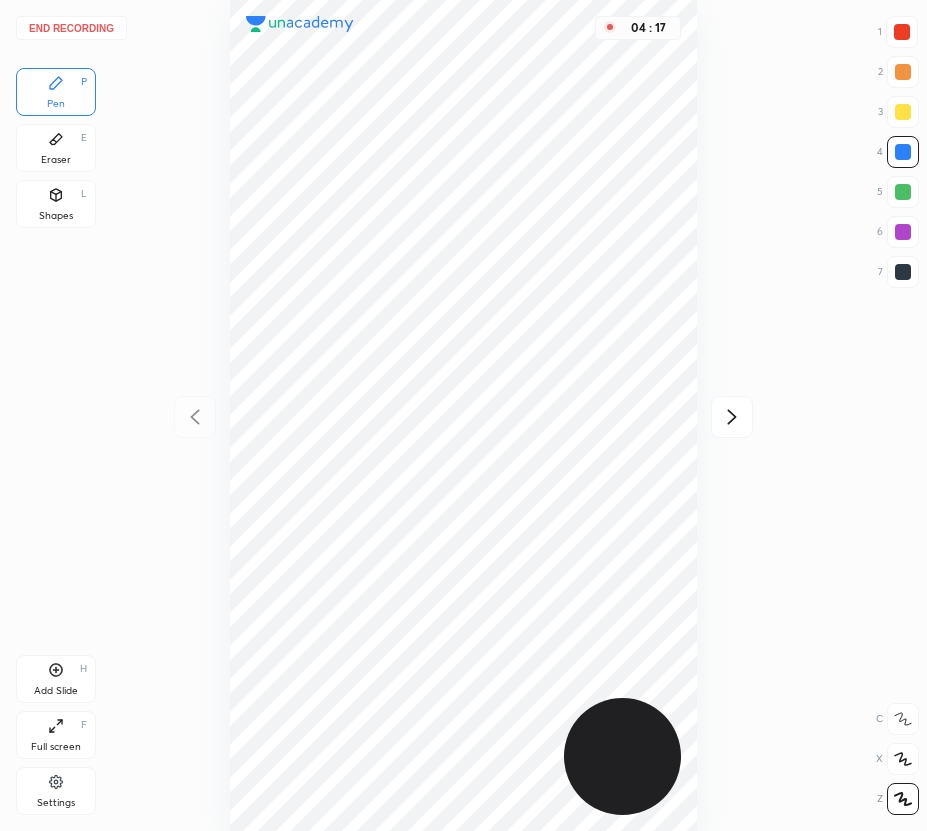 click 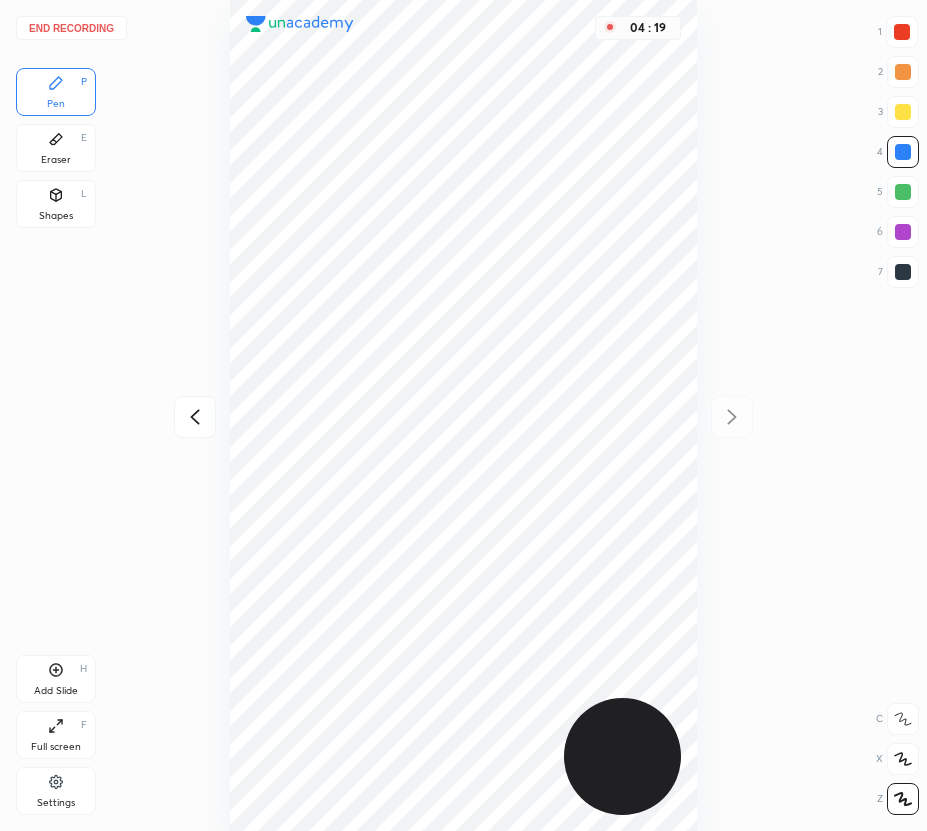 click 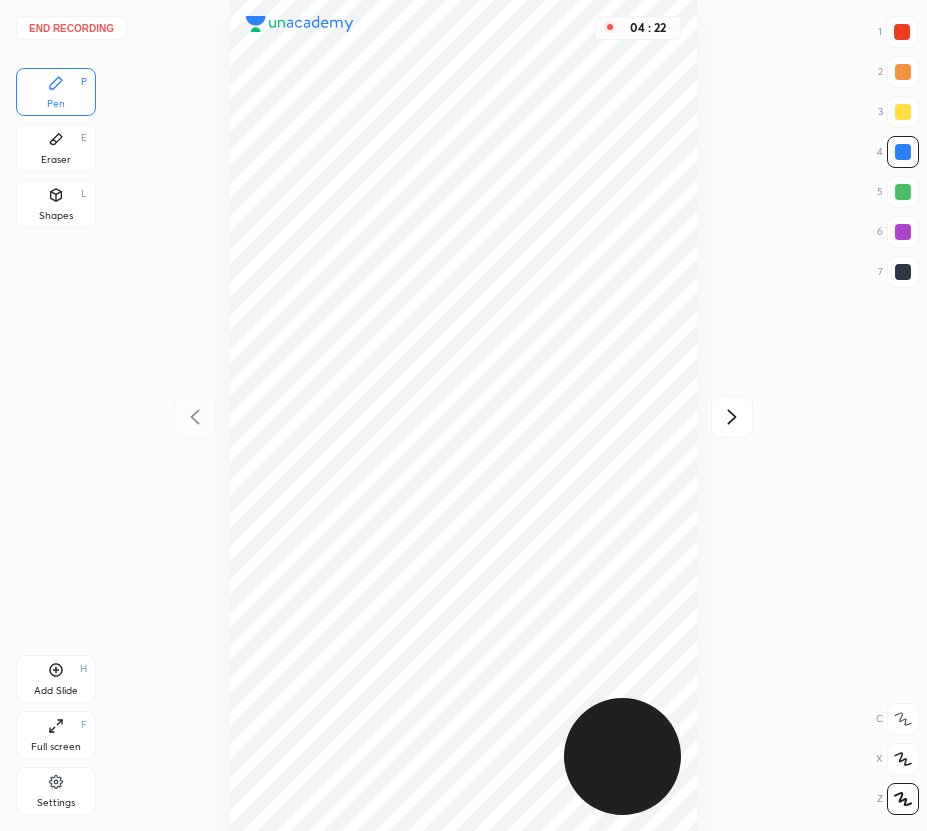 click 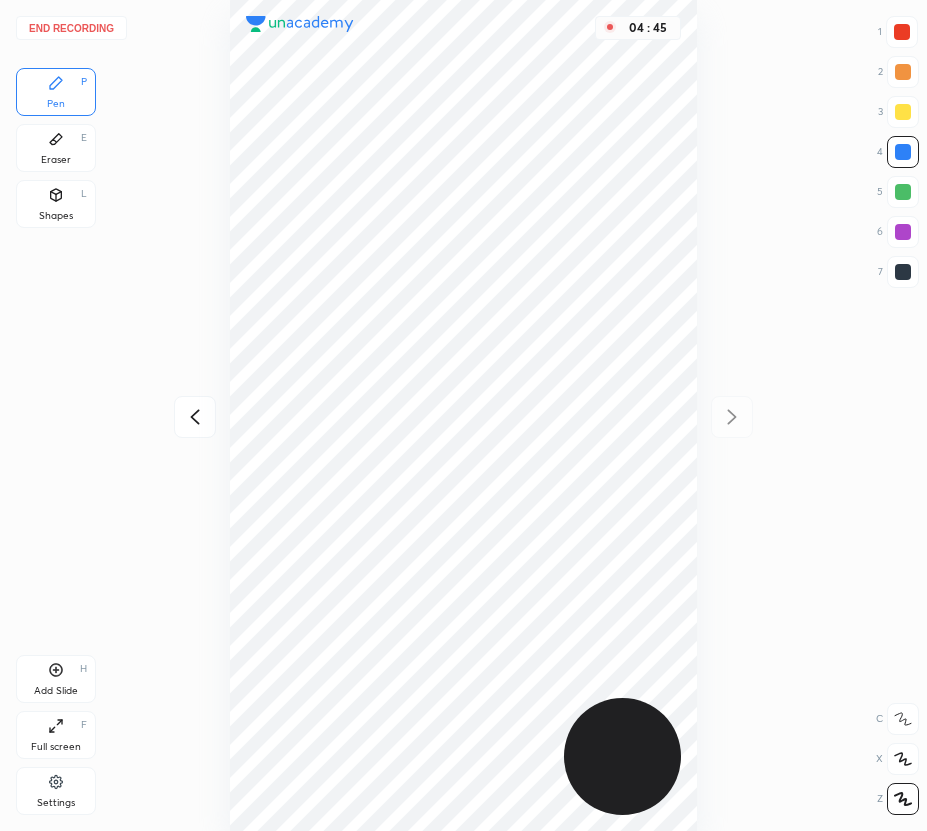 click at bounding box center (902, 32) 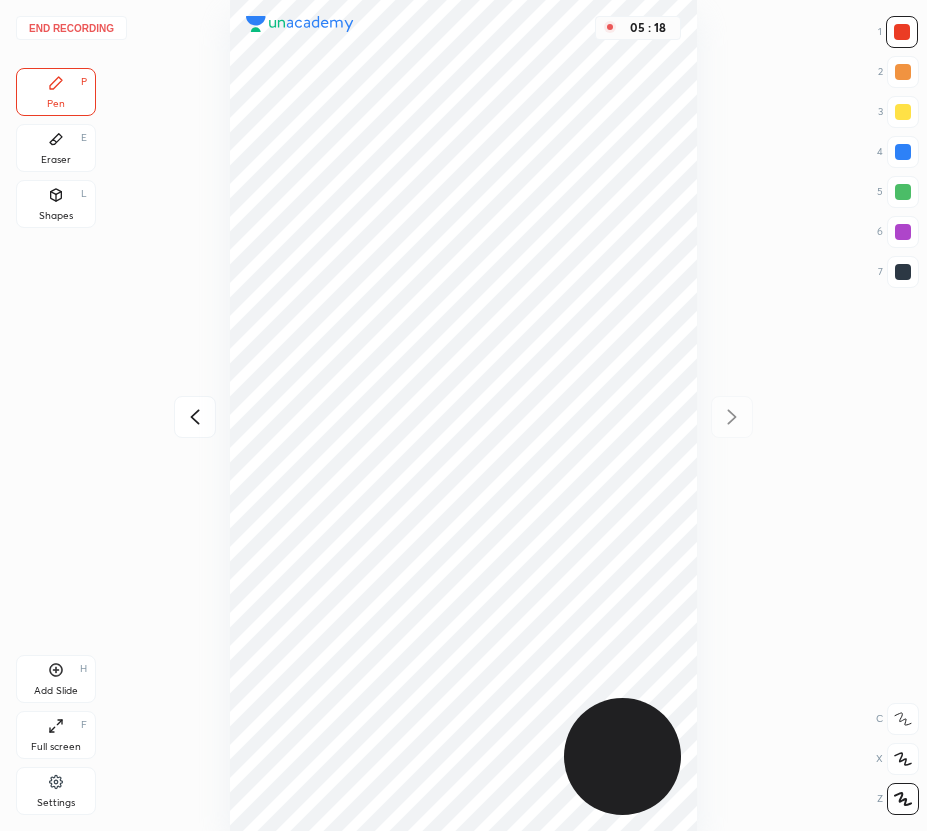 drag, startPoint x: 60, startPoint y: 673, endPoint x: 57, endPoint y: 698, distance: 25.179358 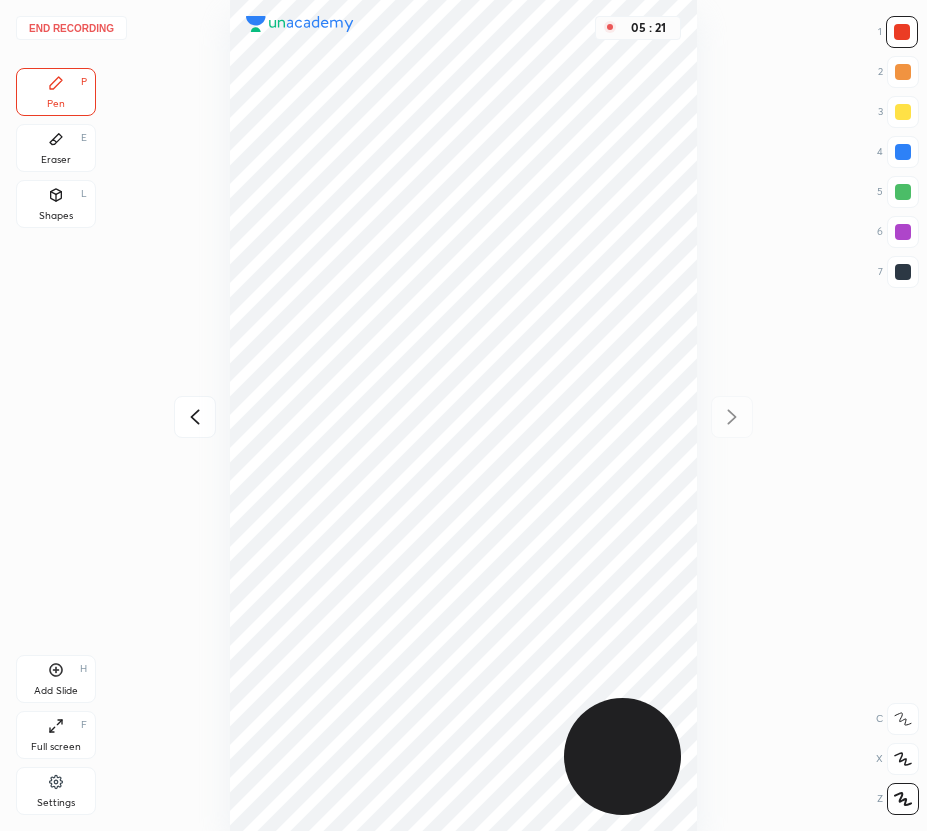 click 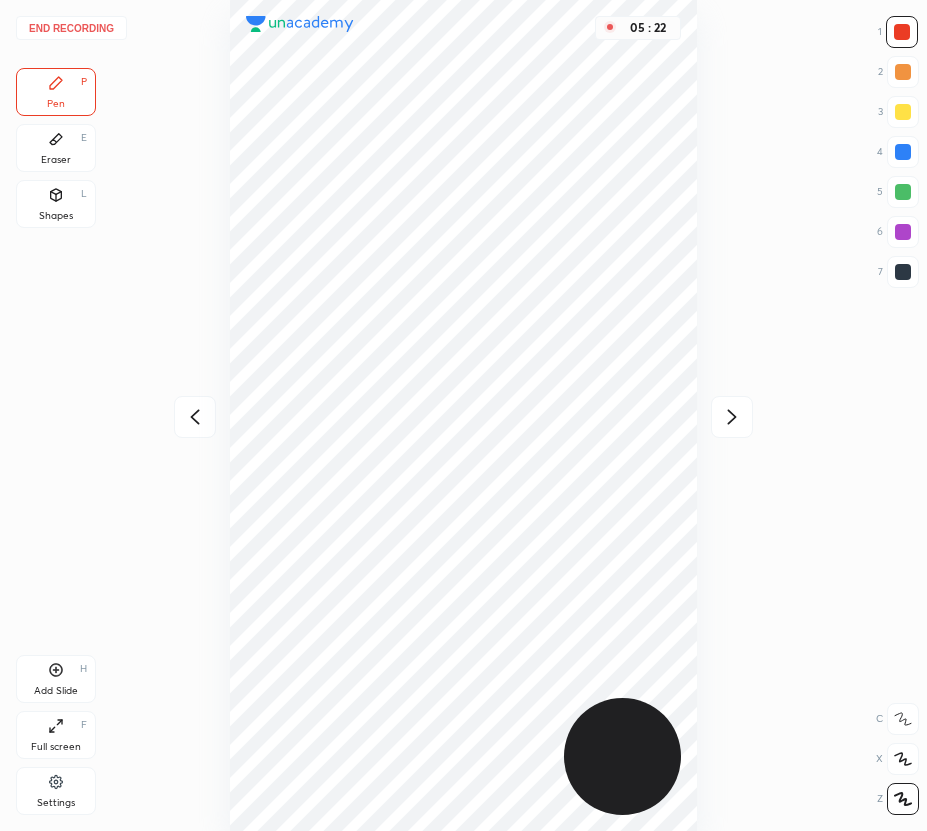 drag, startPoint x: 732, startPoint y: 410, endPoint x: 699, endPoint y: 388, distance: 39.661064 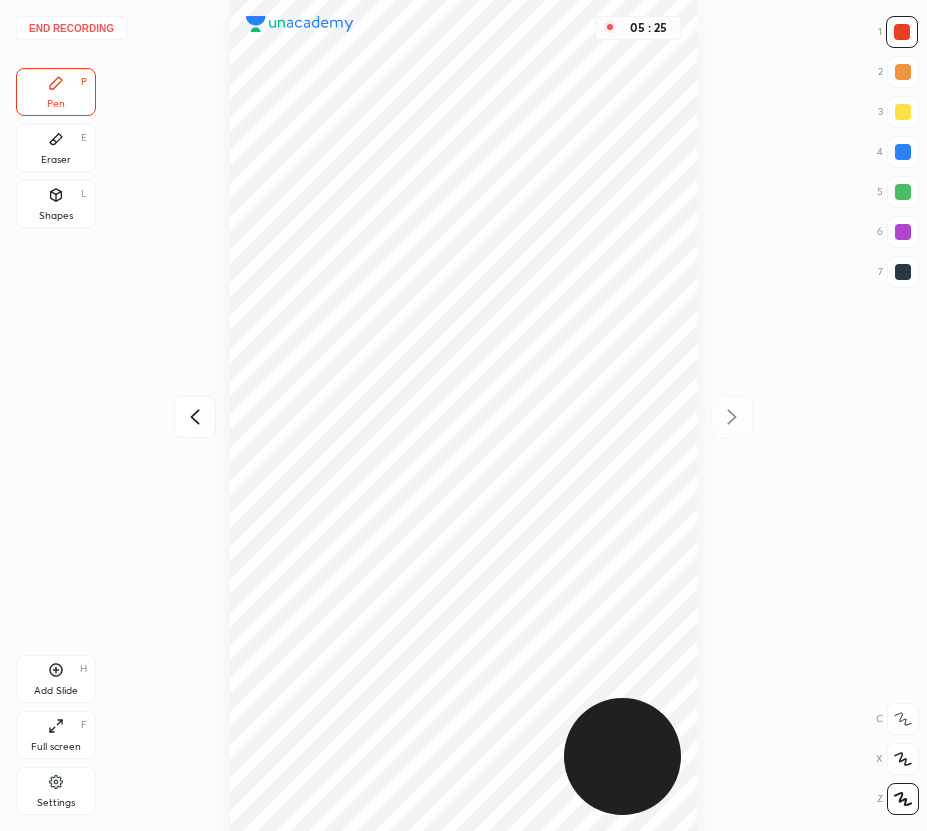 click 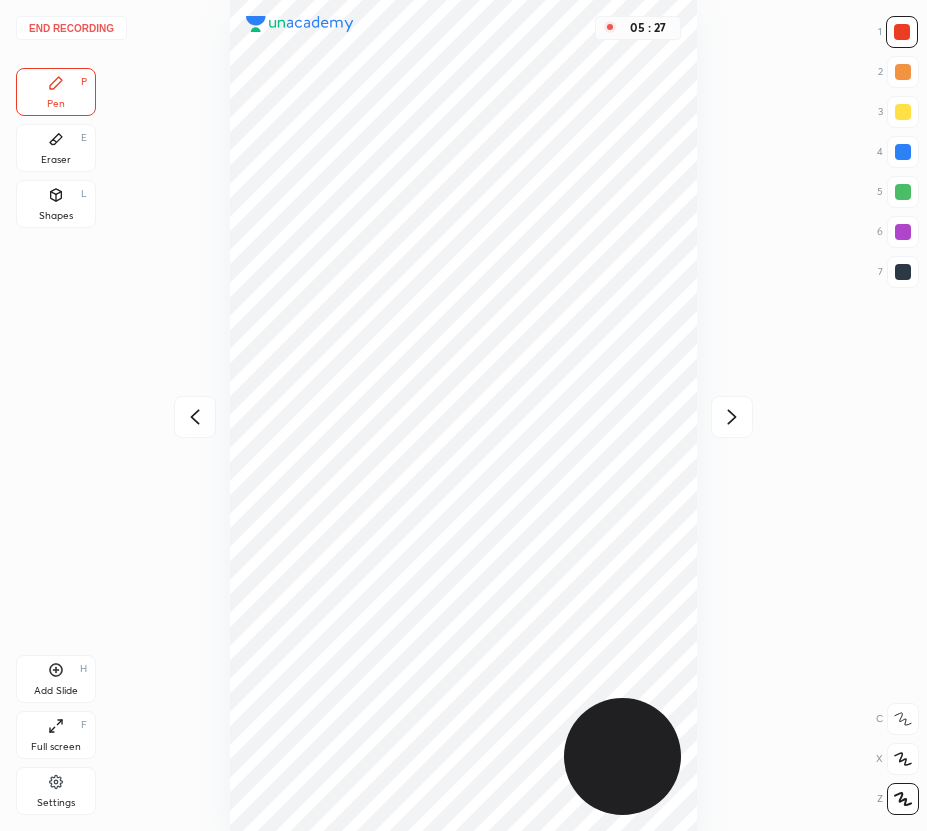 drag, startPoint x: 742, startPoint y: 410, endPoint x: 697, endPoint y: 360, distance: 67.26812 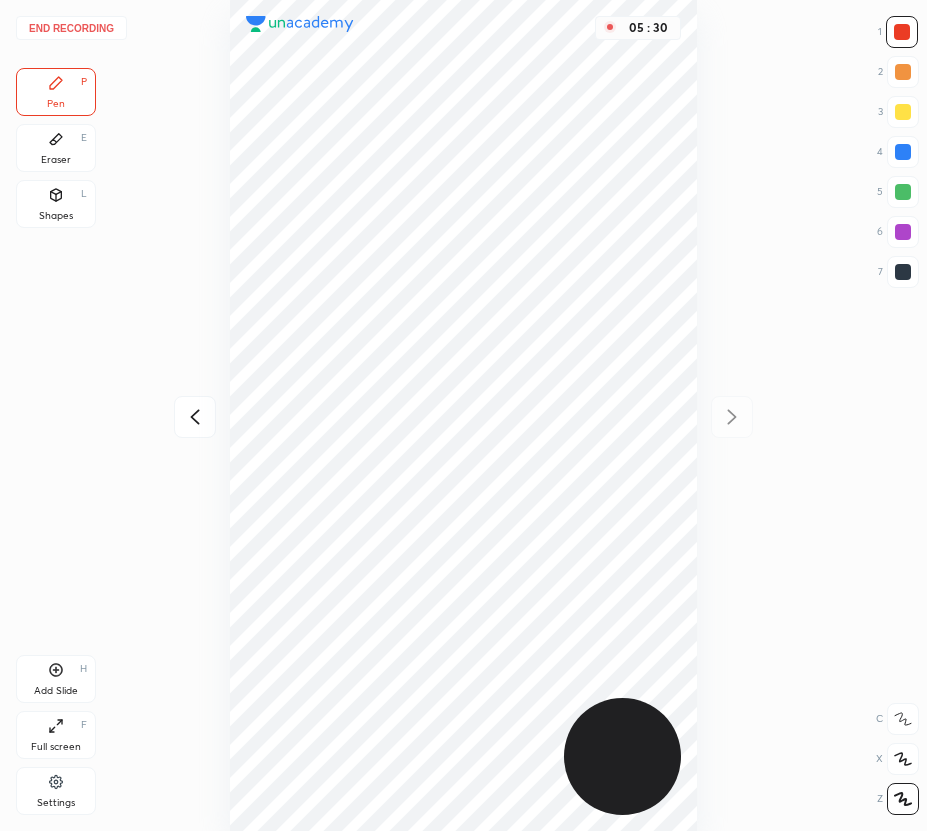 drag, startPoint x: 190, startPoint y: 425, endPoint x: 193, endPoint y: 412, distance: 13.341664 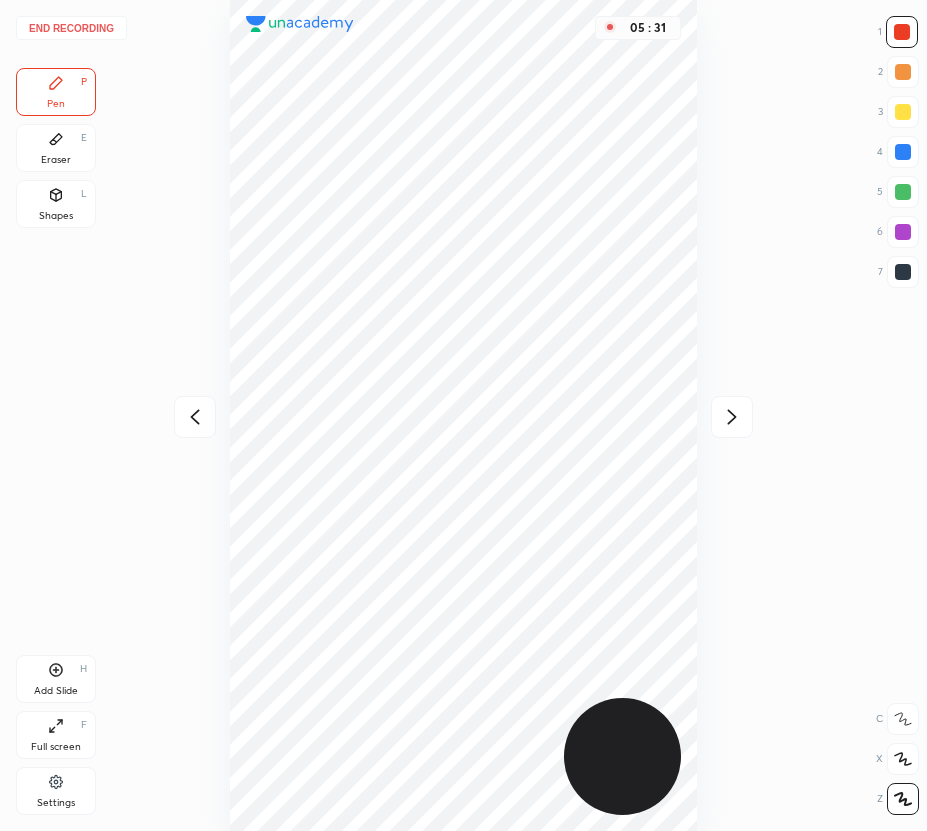 click 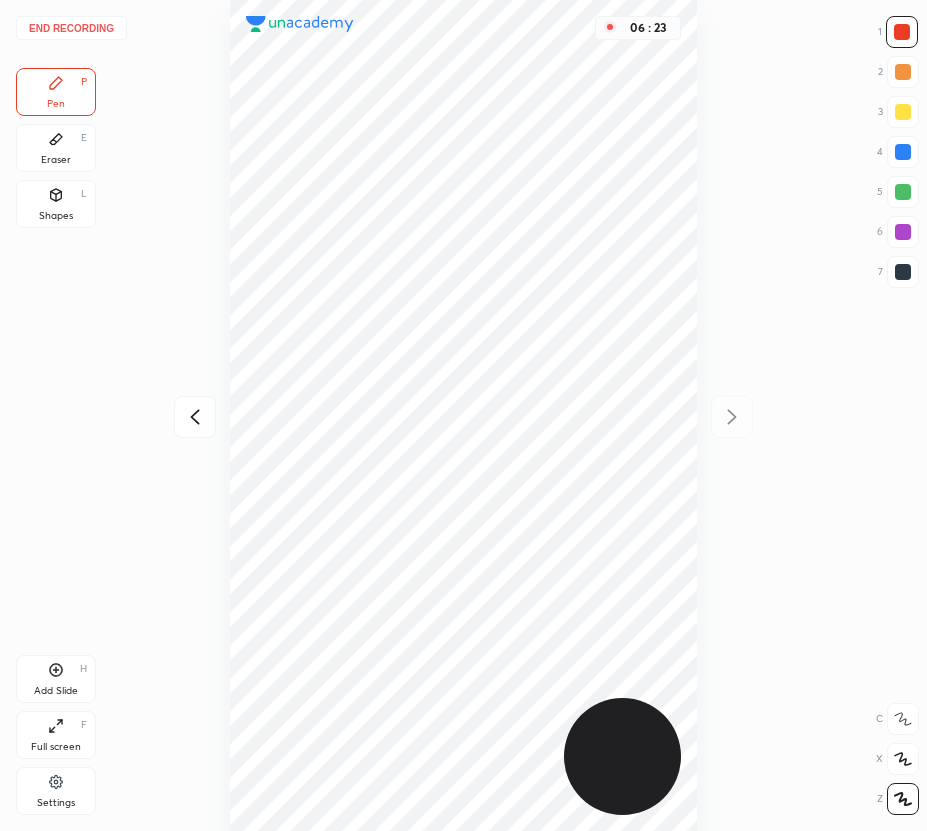 click on "End recording" at bounding box center [71, 28] 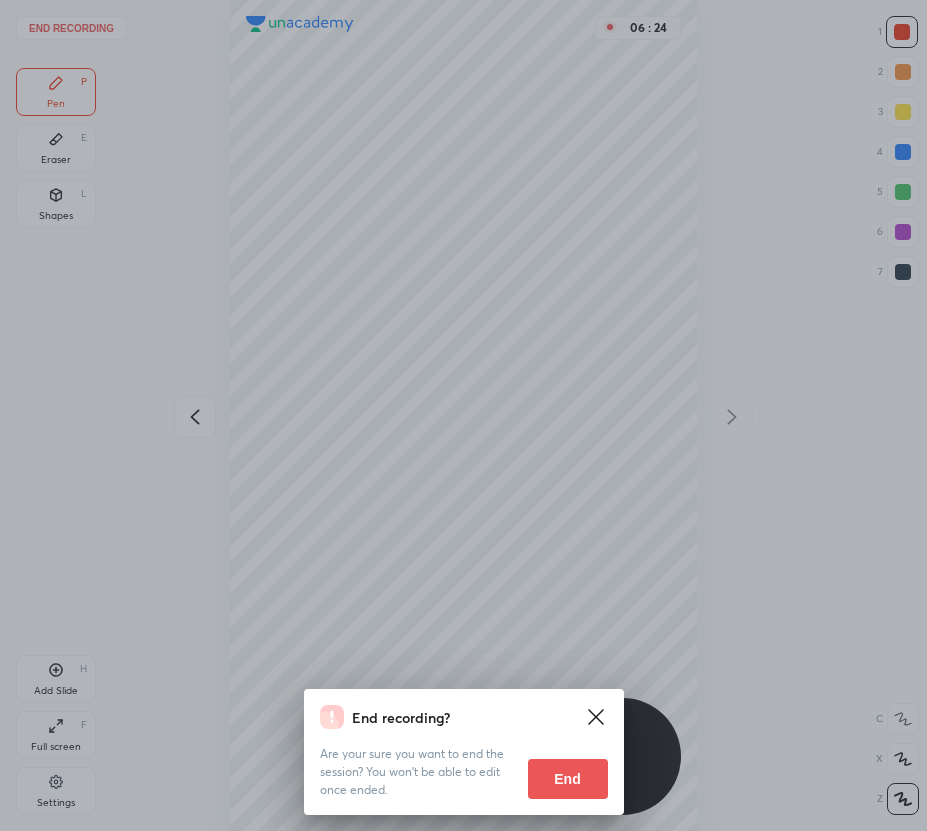 click on "End" at bounding box center [568, 779] 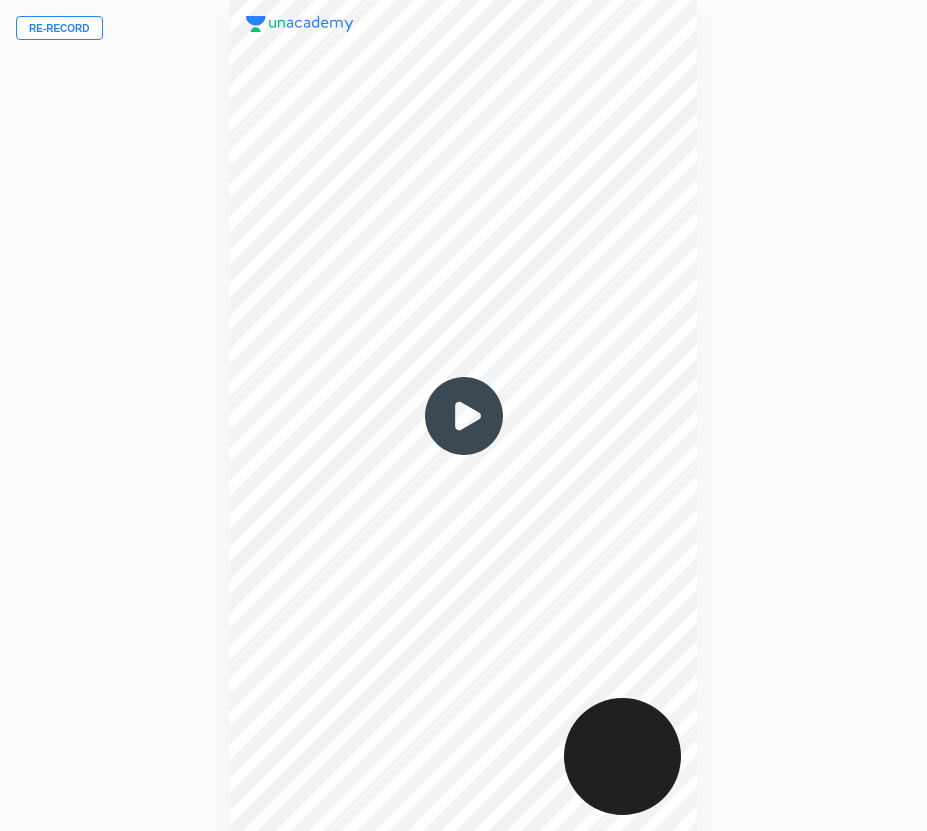 click on "Re-record" at bounding box center [59, 28] 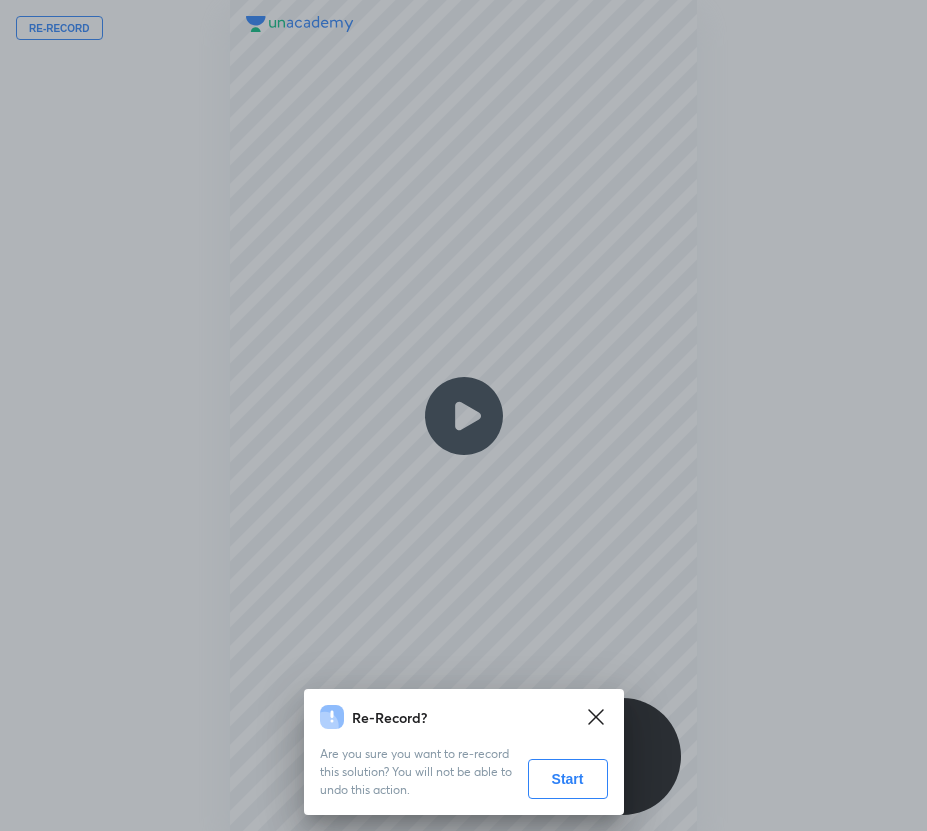 click on "Start" at bounding box center [568, 779] 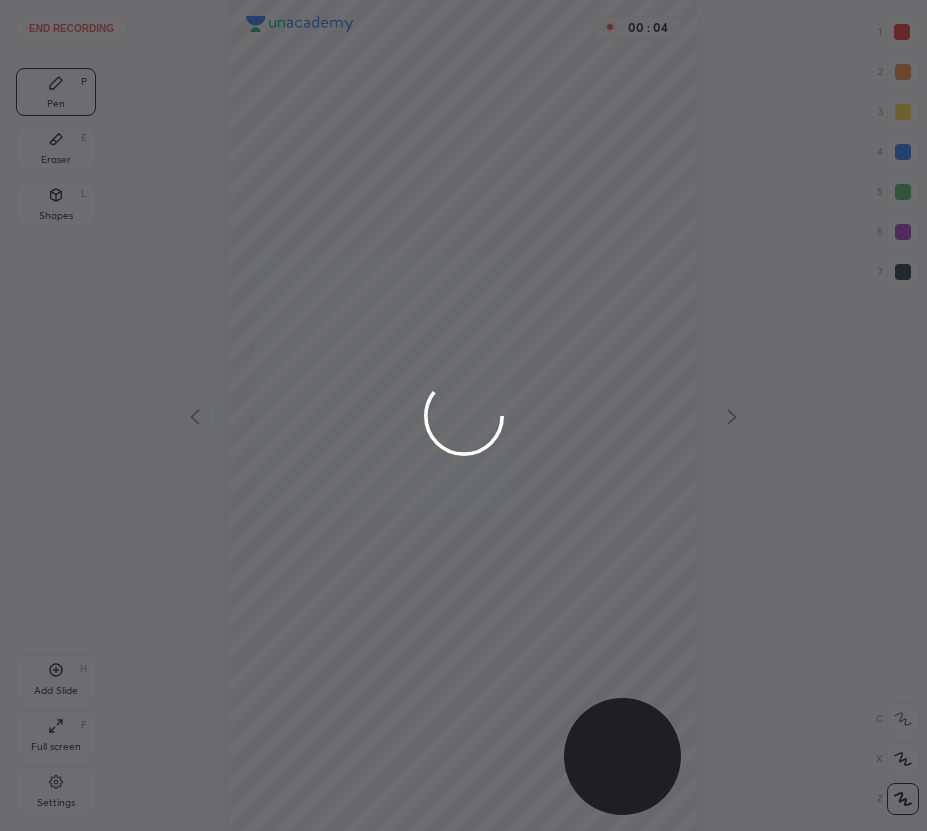 drag, startPoint x: 903, startPoint y: 31, endPoint x: 713, endPoint y: 98, distance: 201.46712 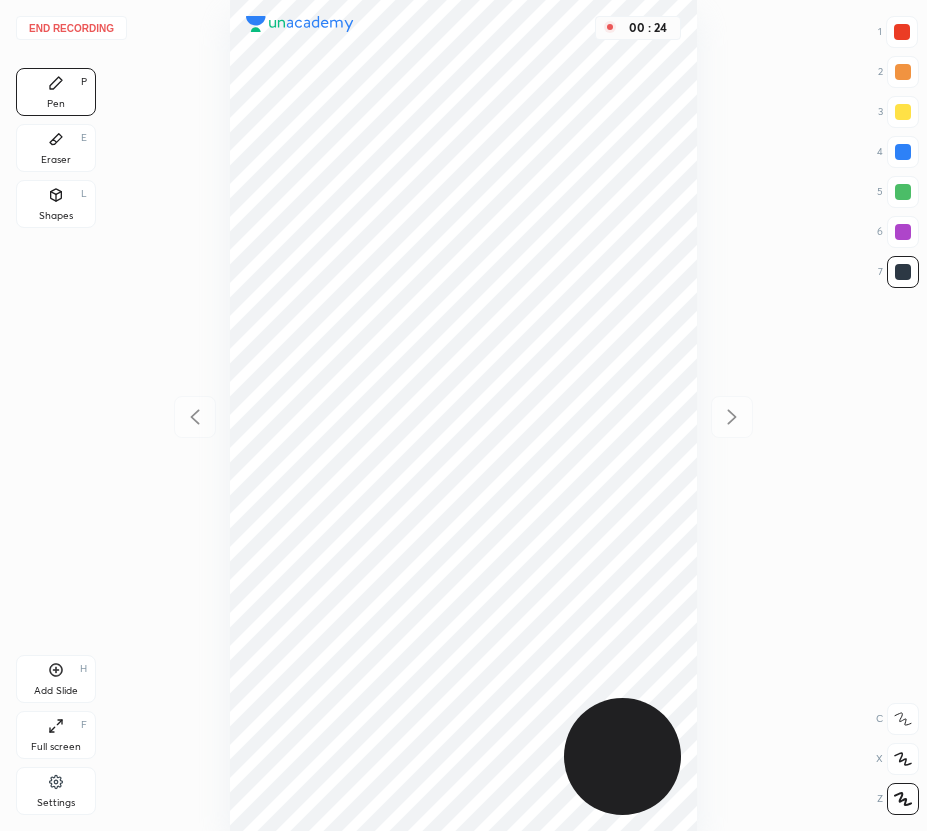 drag, startPoint x: 896, startPoint y: 156, endPoint x: 731, endPoint y: 165, distance: 165.24527 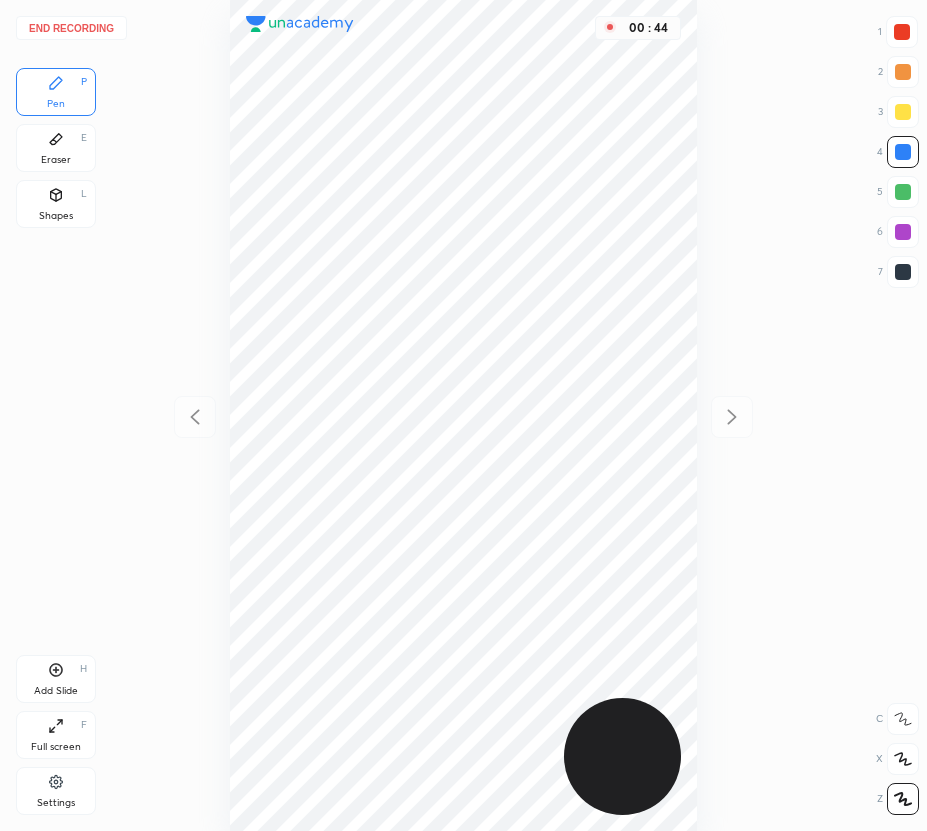 click at bounding box center (903, 192) 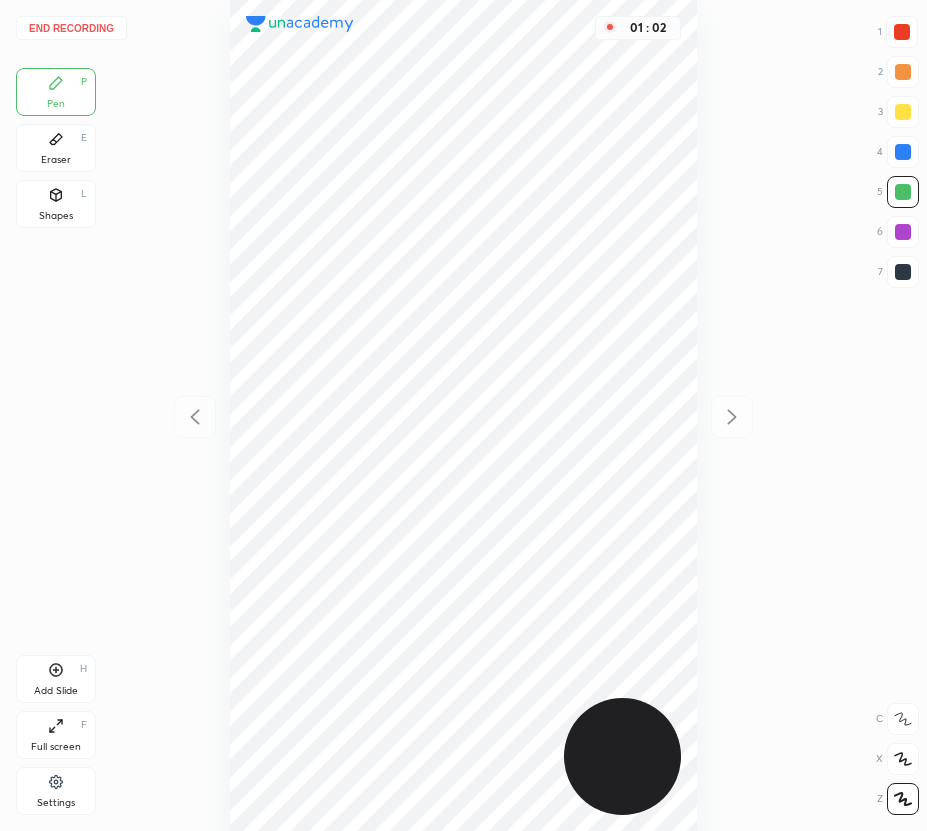 drag, startPoint x: 68, startPoint y: 204, endPoint x: 228, endPoint y: 354, distance: 219.31712 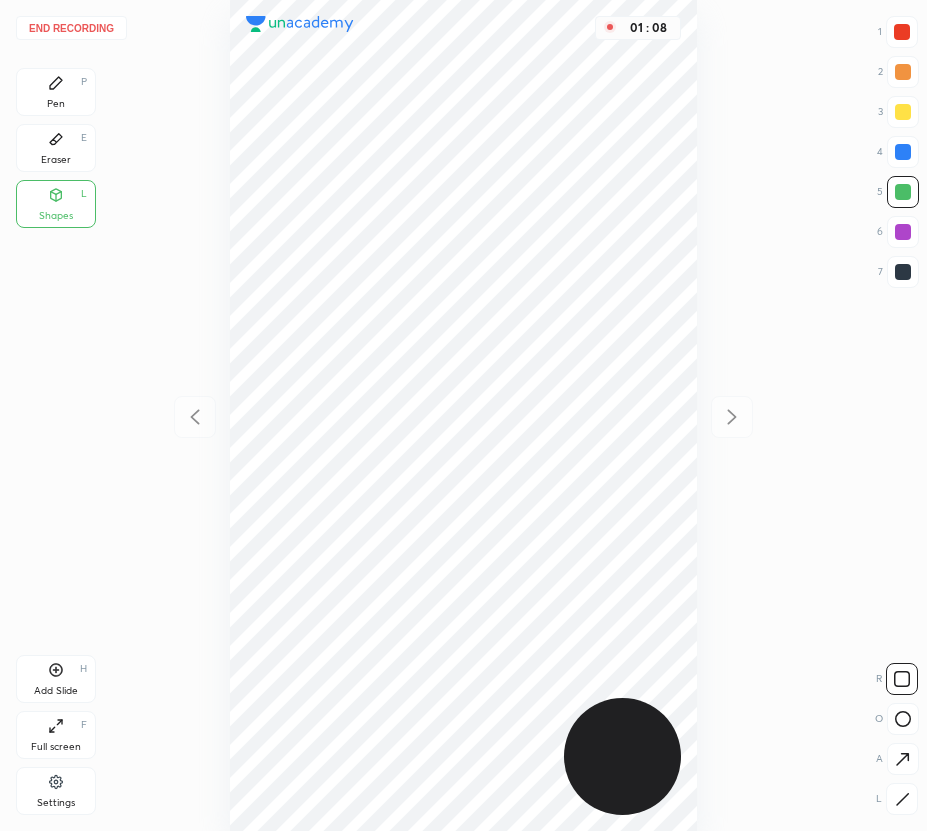 click 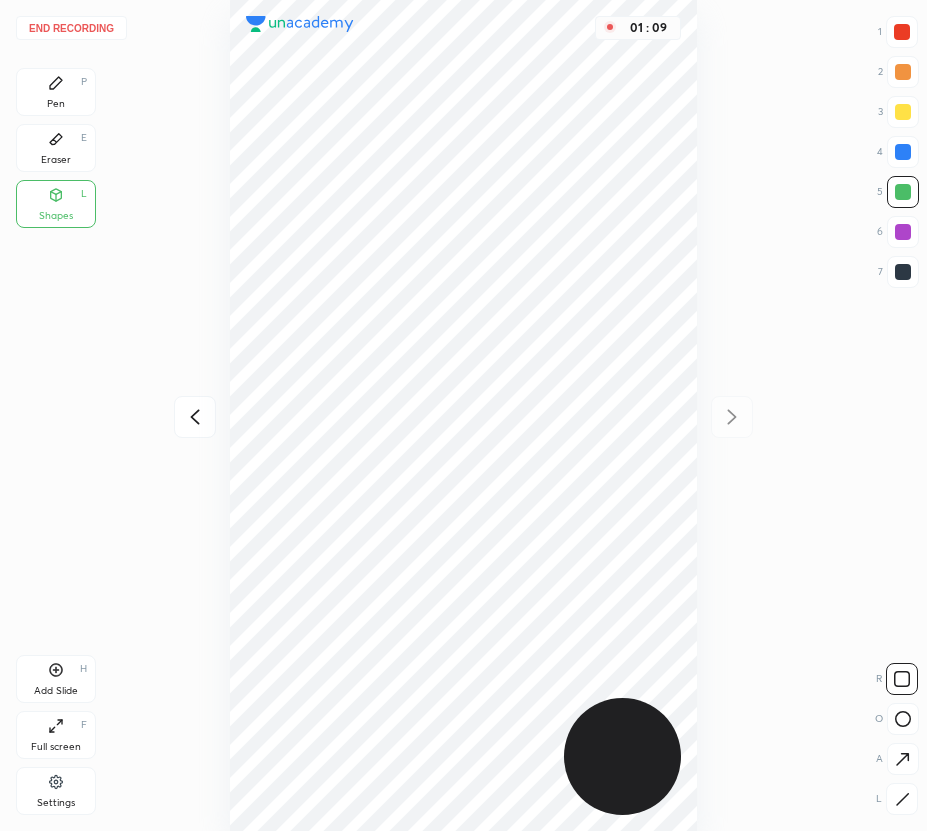 click on "Pen P" at bounding box center [56, 92] 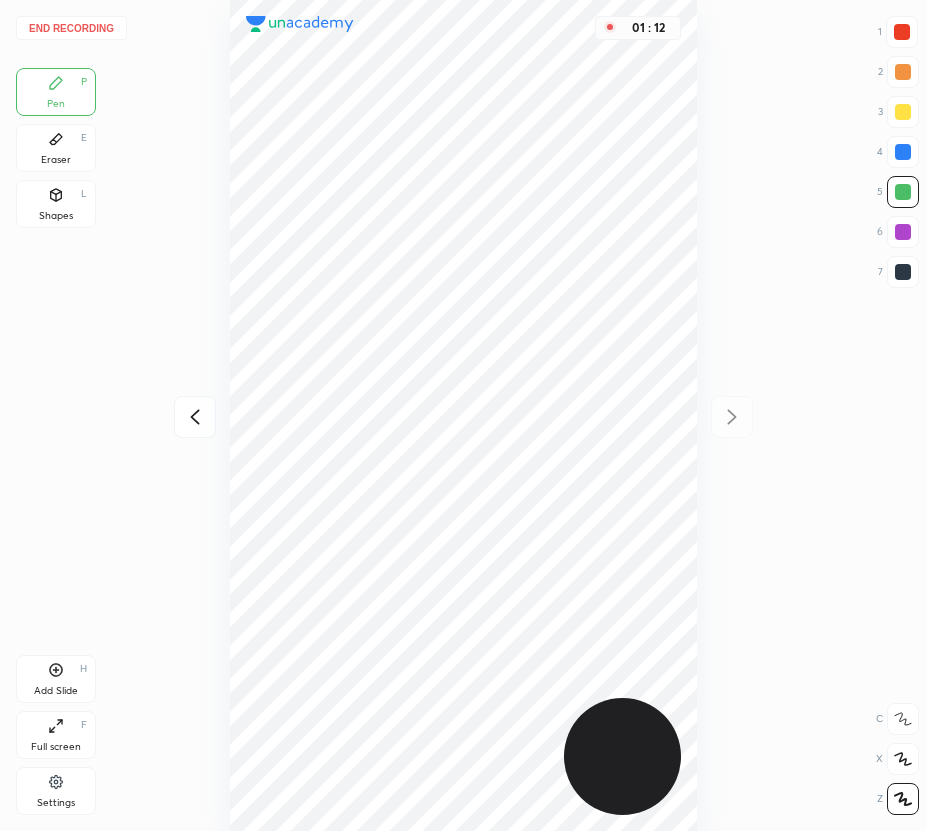 click on "Shapes L" at bounding box center [56, 204] 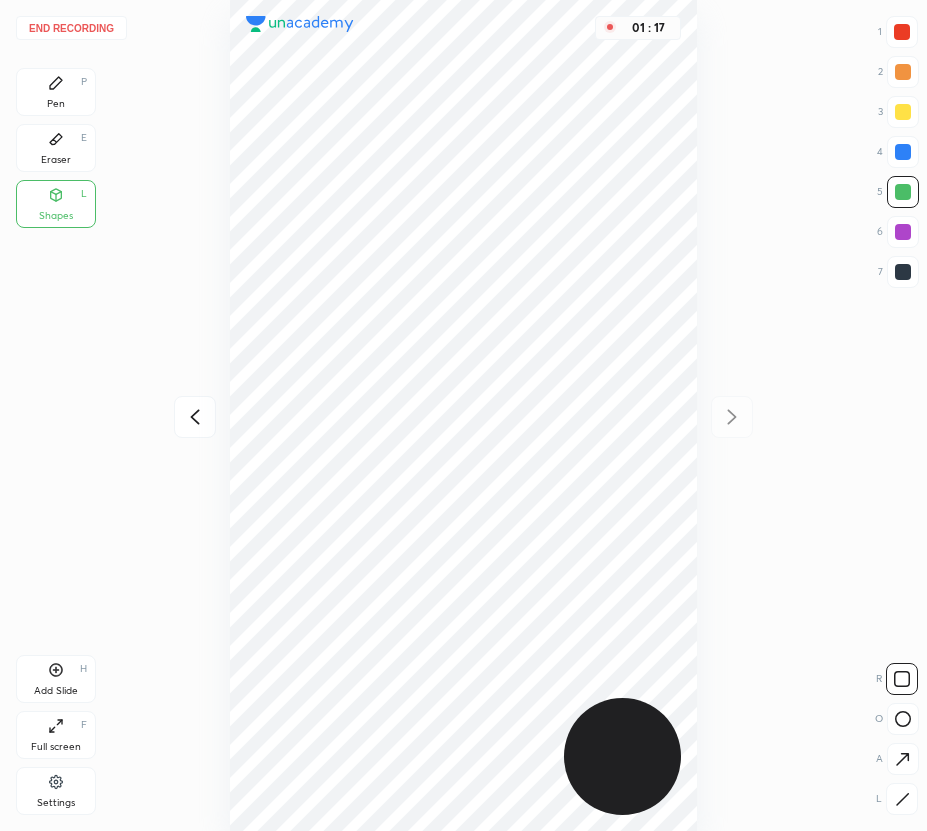 click at bounding box center [902, 799] 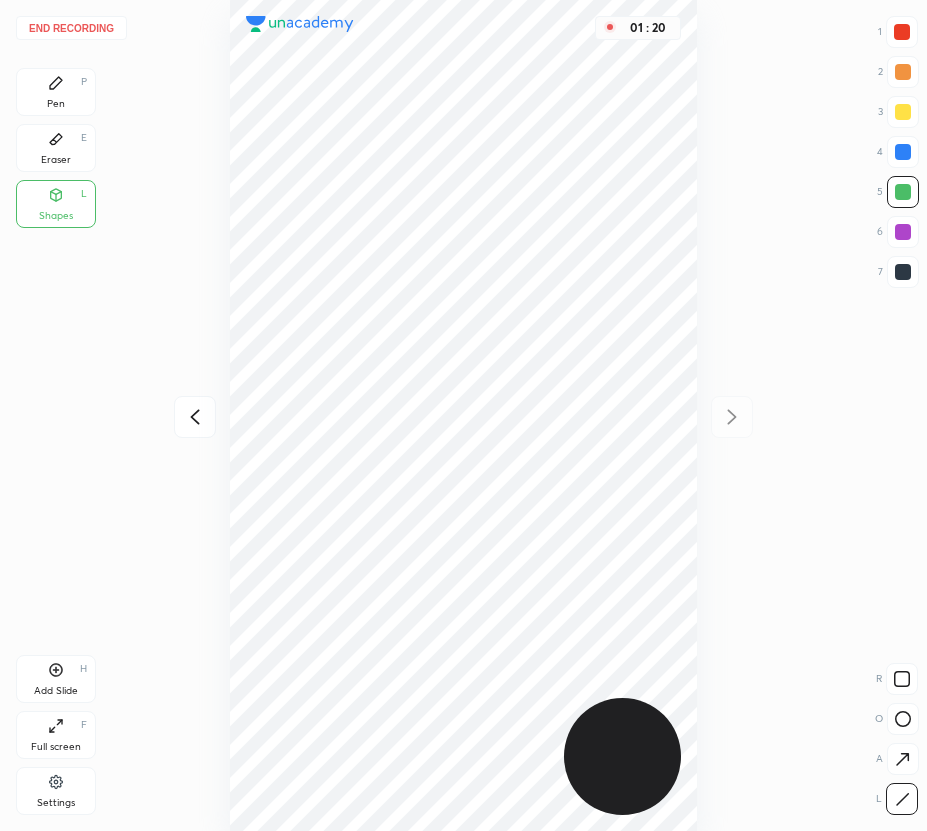 click at bounding box center [903, 272] 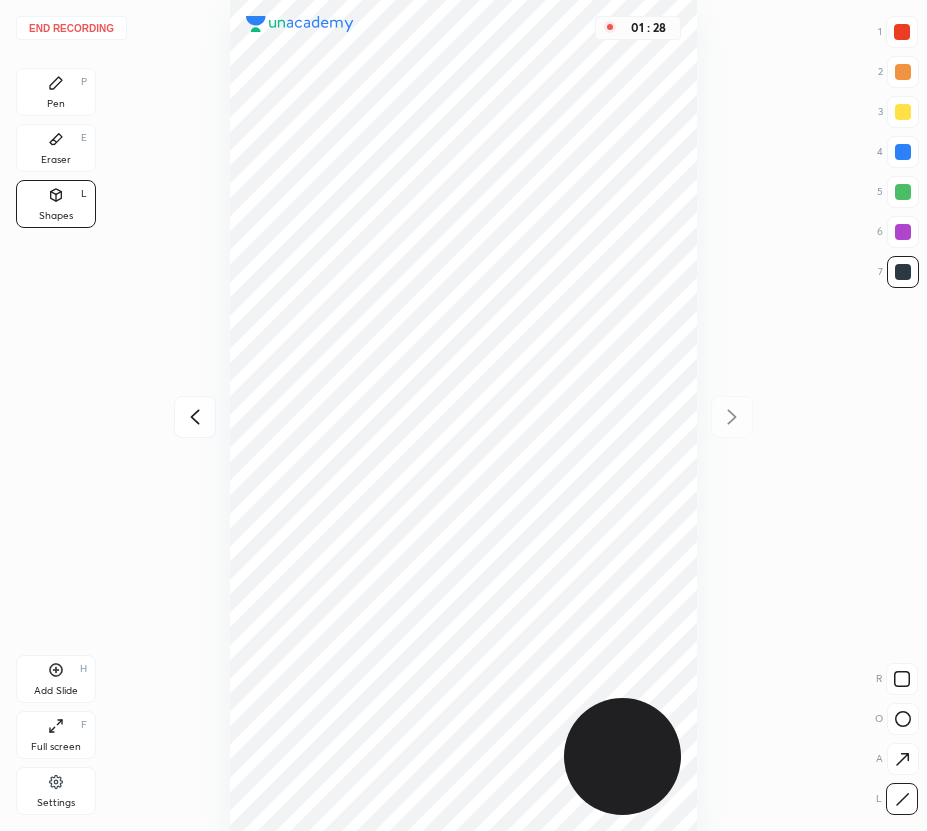 click at bounding box center [903, 272] 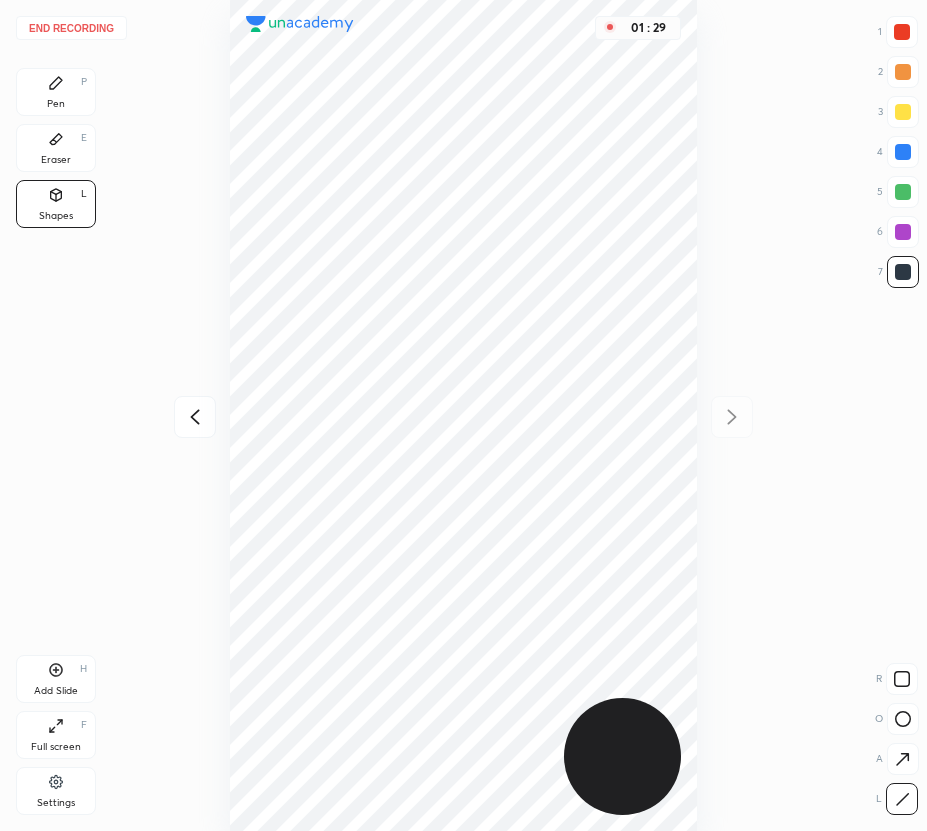 drag, startPoint x: 902, startPoint y: 234, endPoint x: 905, endPoint y: 615, distance: 381.0118 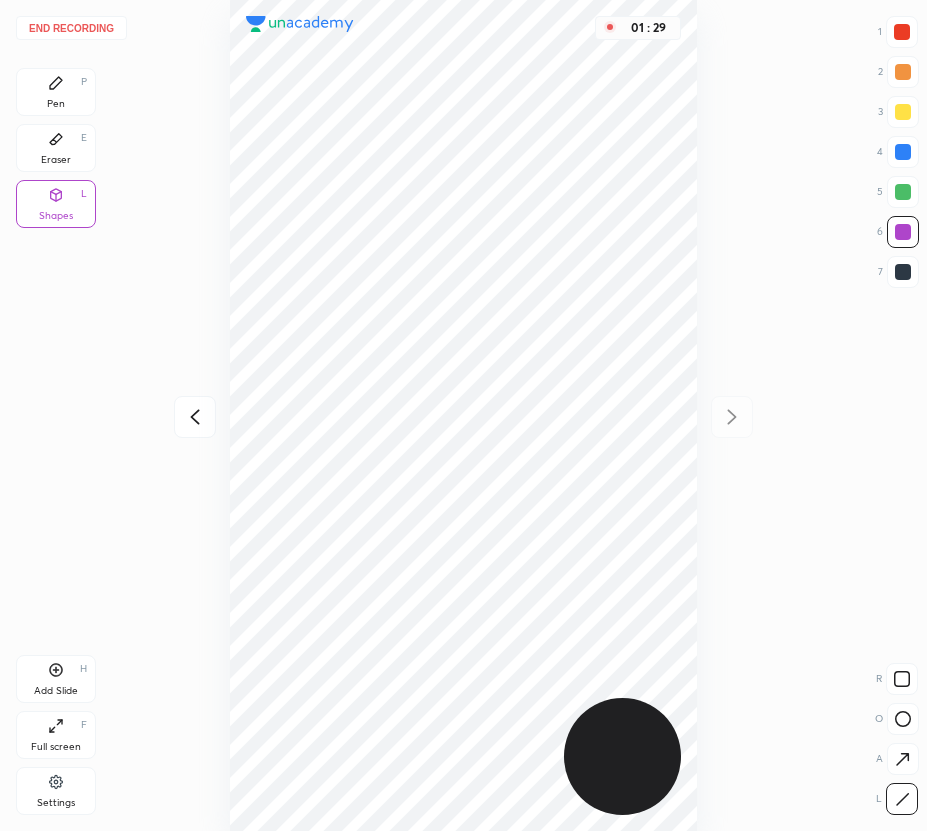 click 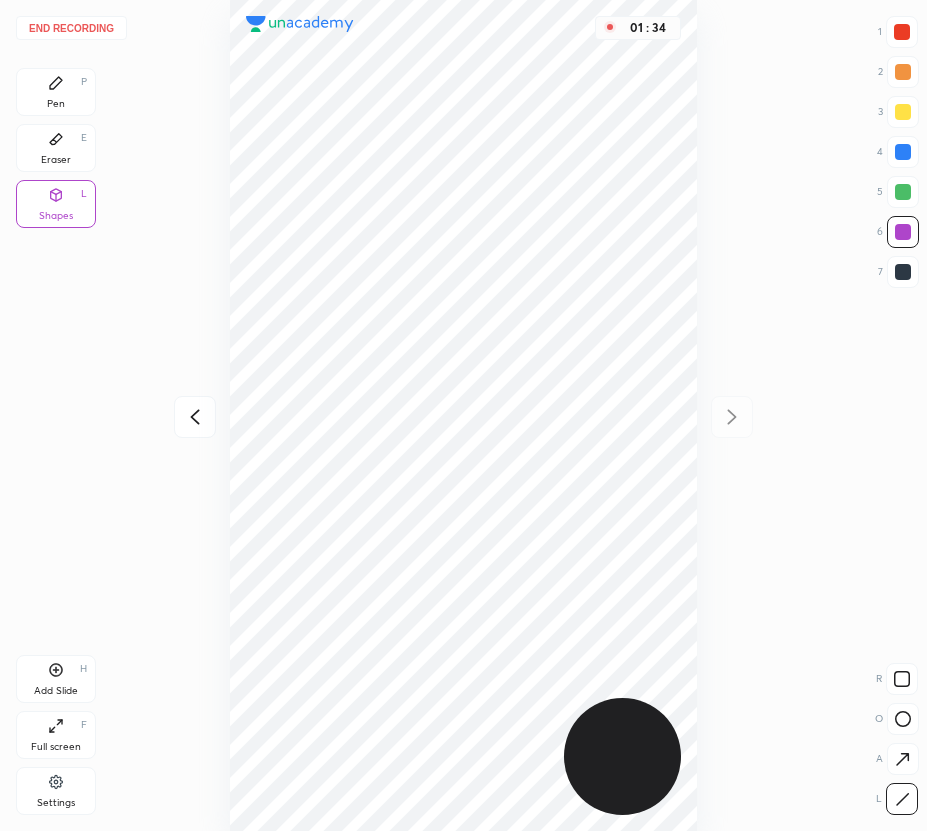 click 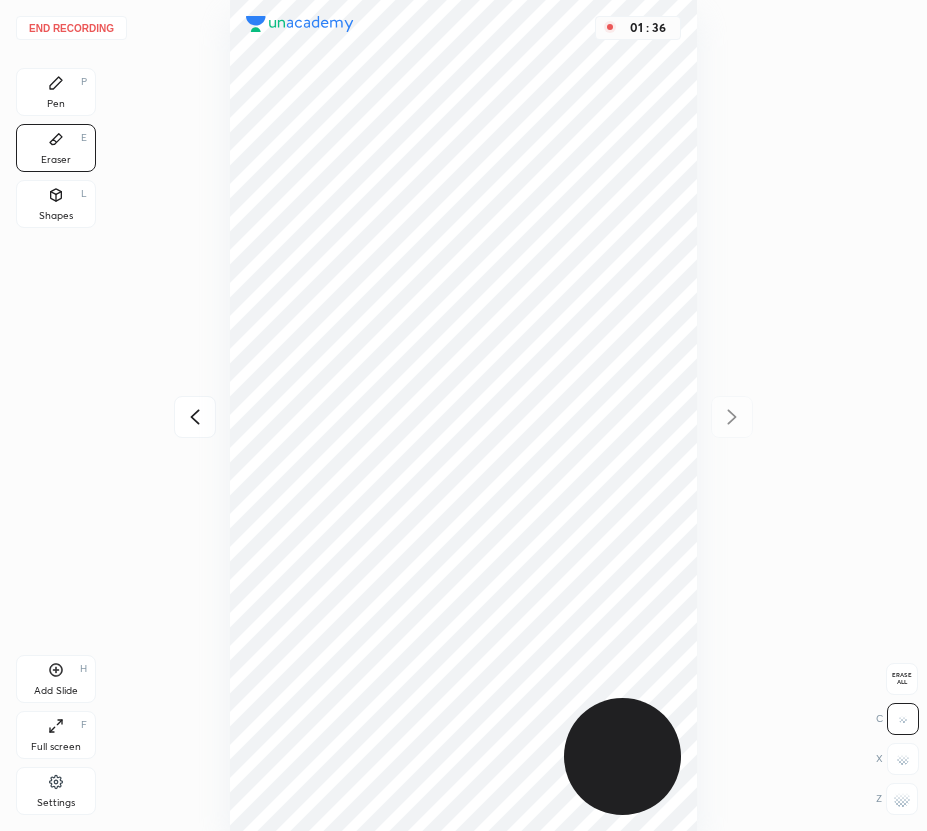 drag, startPoint x: 24, startPoint y: 55, endPoint x: 40, endPoint y: 67, distance: 20 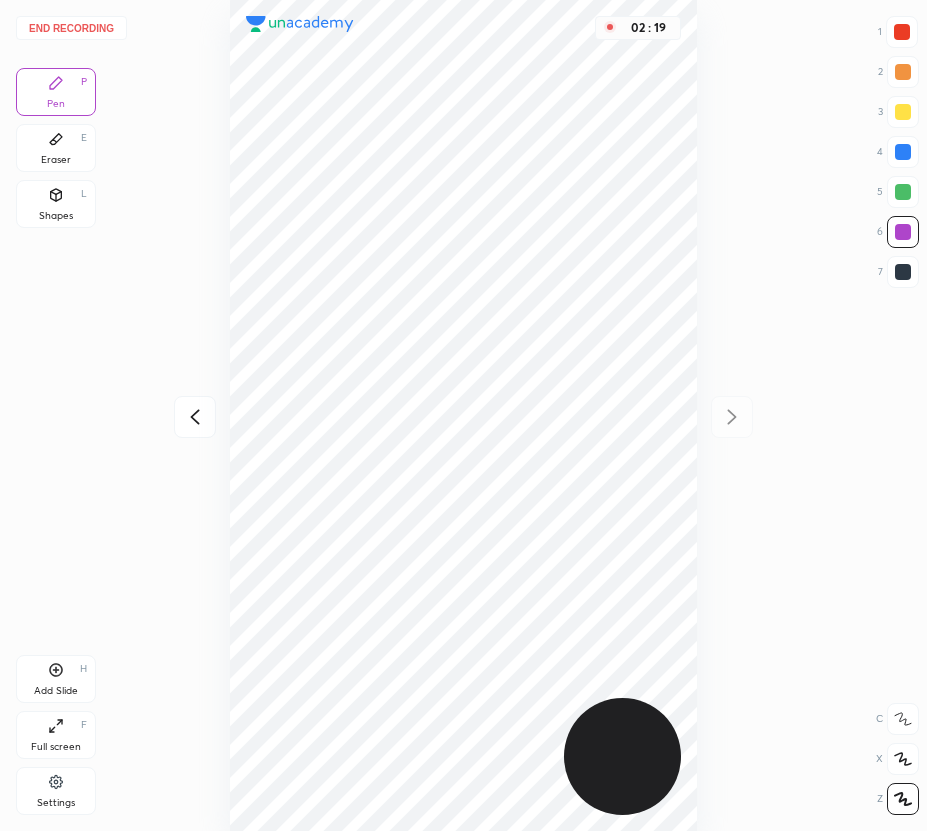 click at bounding box center [902, 32] 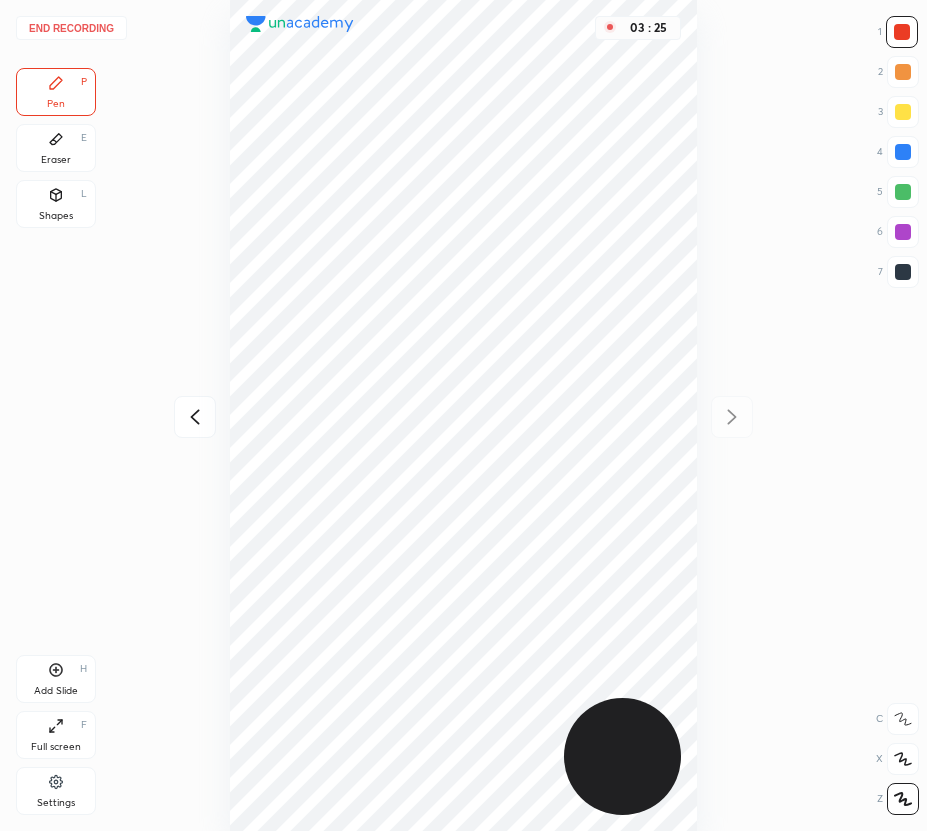 drag, startPoint x: 899, startPoint y: 264, endPoint x: 854, endPoint y: 281, distance: 48.104053 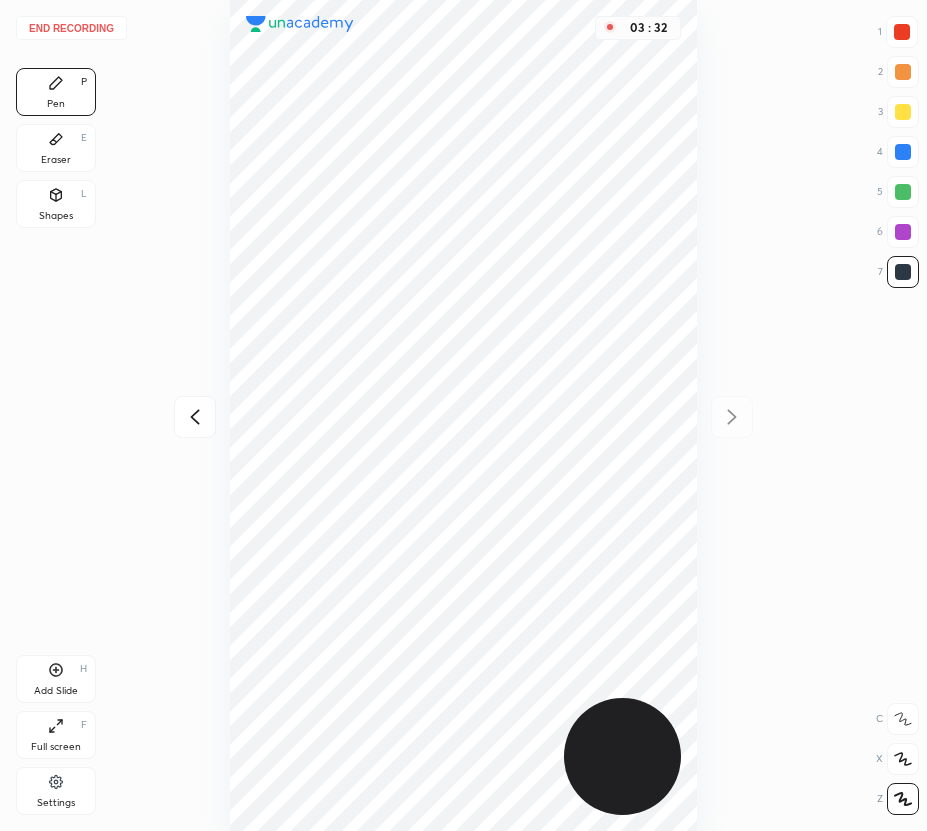 drag, startPoint x: 34, startPoint y: 160, endPoint x: 109, endPoint y: 156, distance: 75.10659 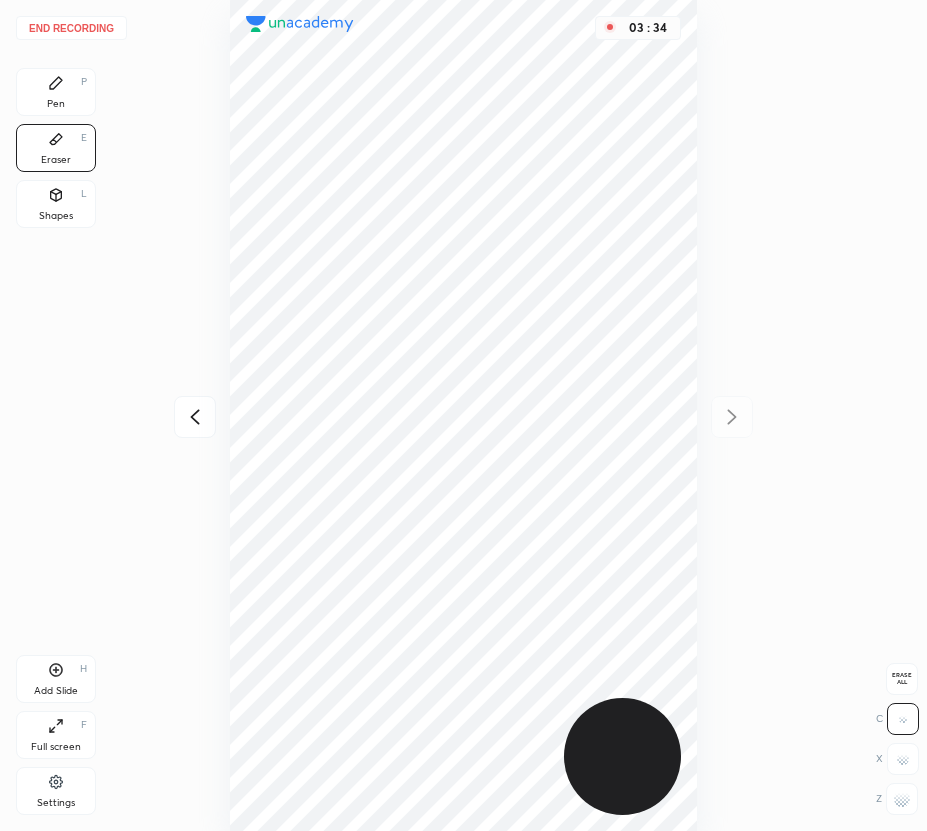 drag, startPoint x: 63, startPoint y: 212, endPoint x: 732, endPoint y: 551, distance: 749.988 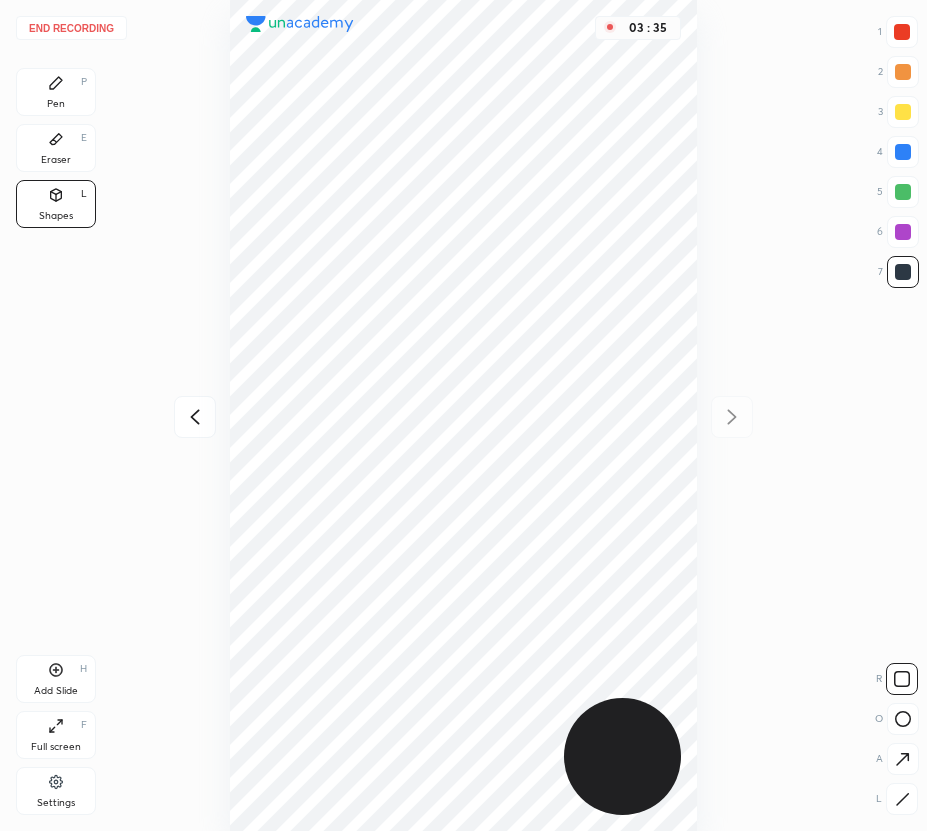 click 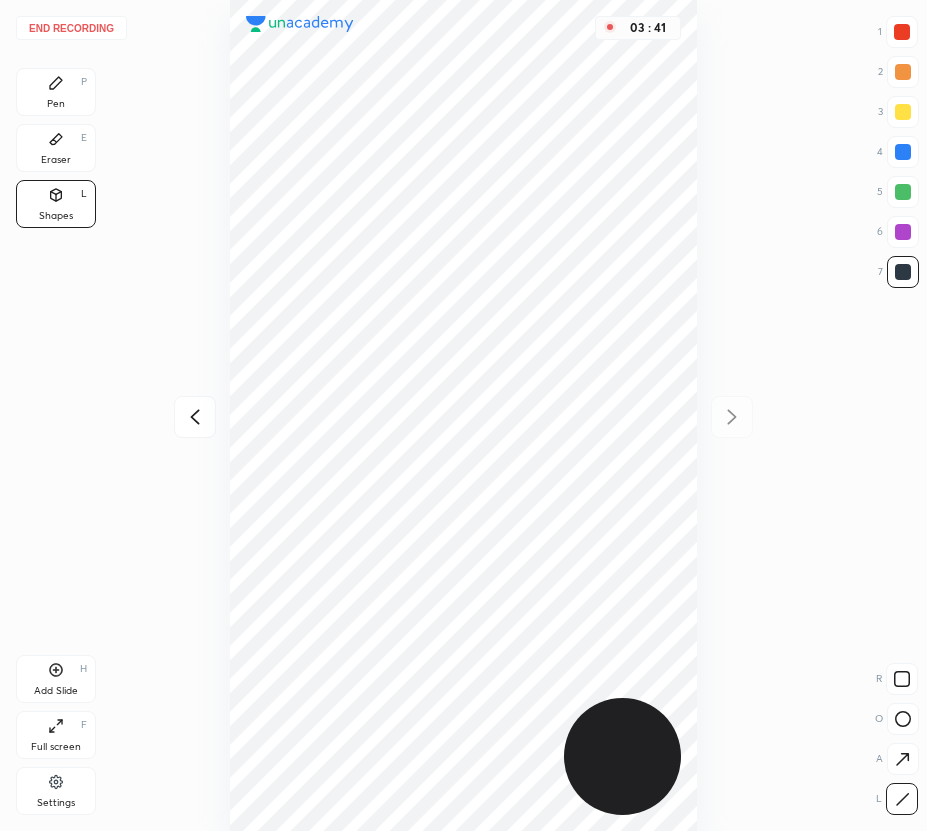 click 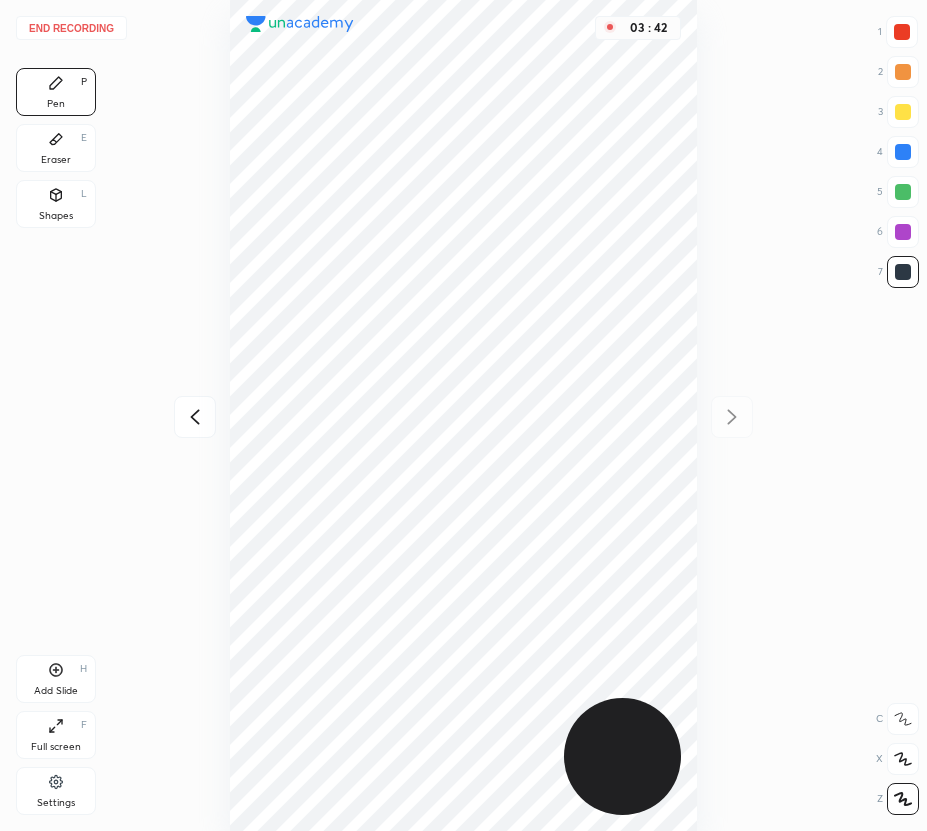 click at bounding box center (903, 72) 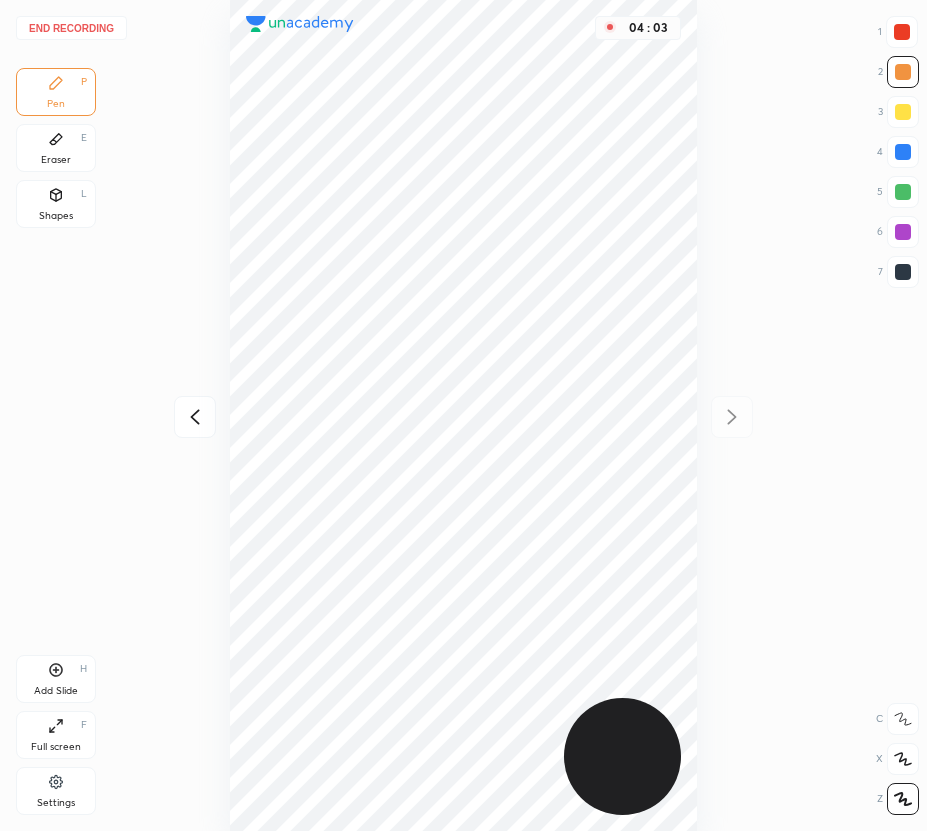 drag, startPoint x: 897, startPoint y: 34, endPoint x: 806, endPoint y: 53, distance: 92.96236 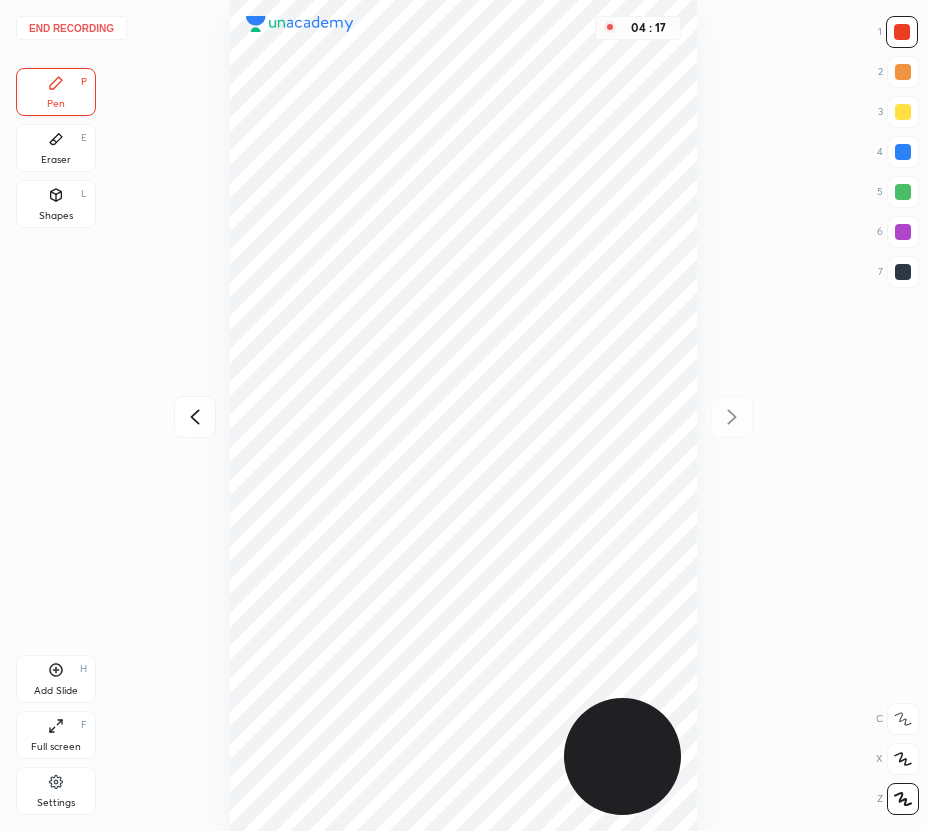 drag, startPoint x: 49, startPoint y: 676, endPoint x: 30, endPoint y: 692, distance: 24.839485 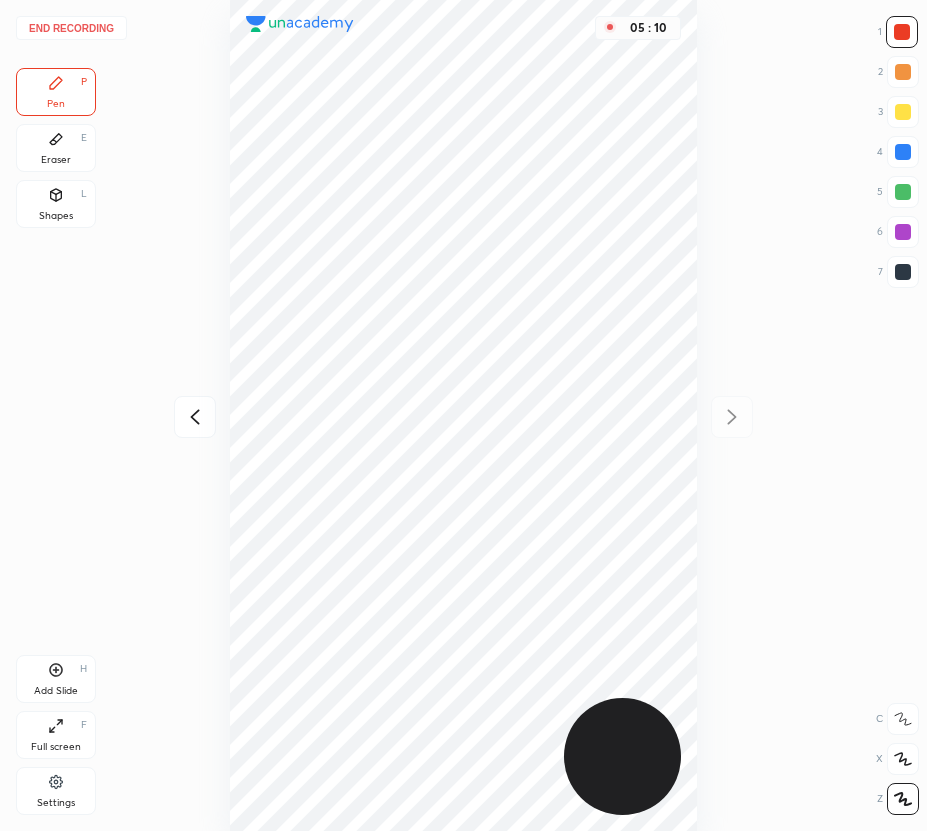 click on "End recording" at bounding box center (71, 28) 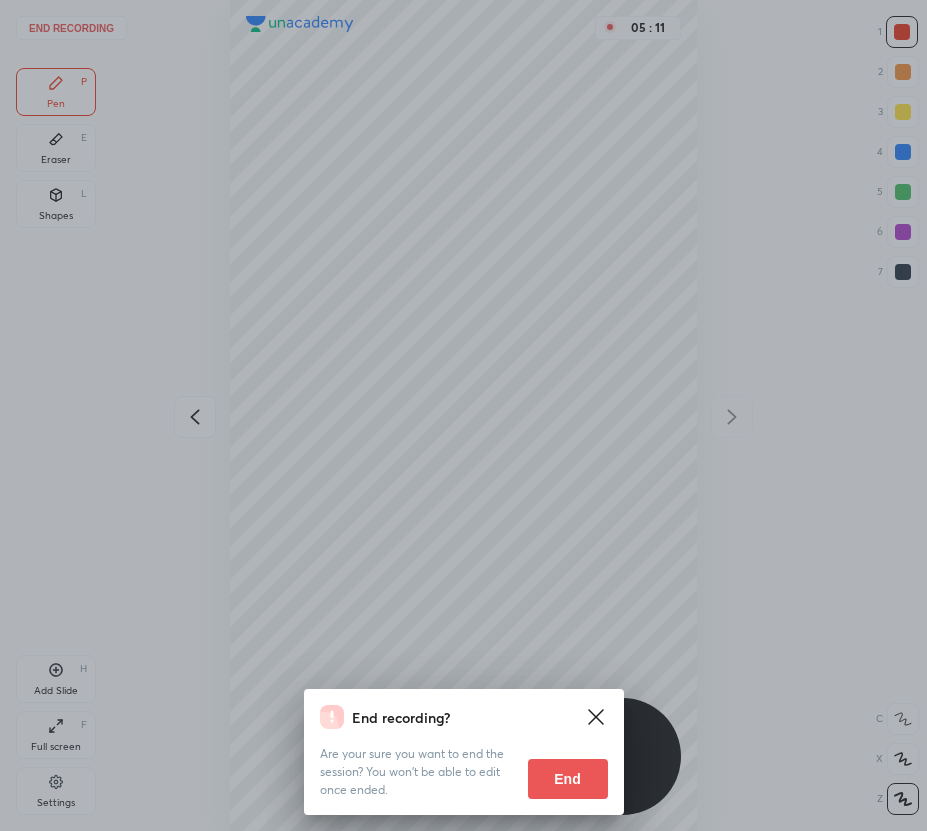 drag, startPoint x: 580, startPoint y: 779, endPoint x: 591, endPoint y: 750, distance: 31.016125 